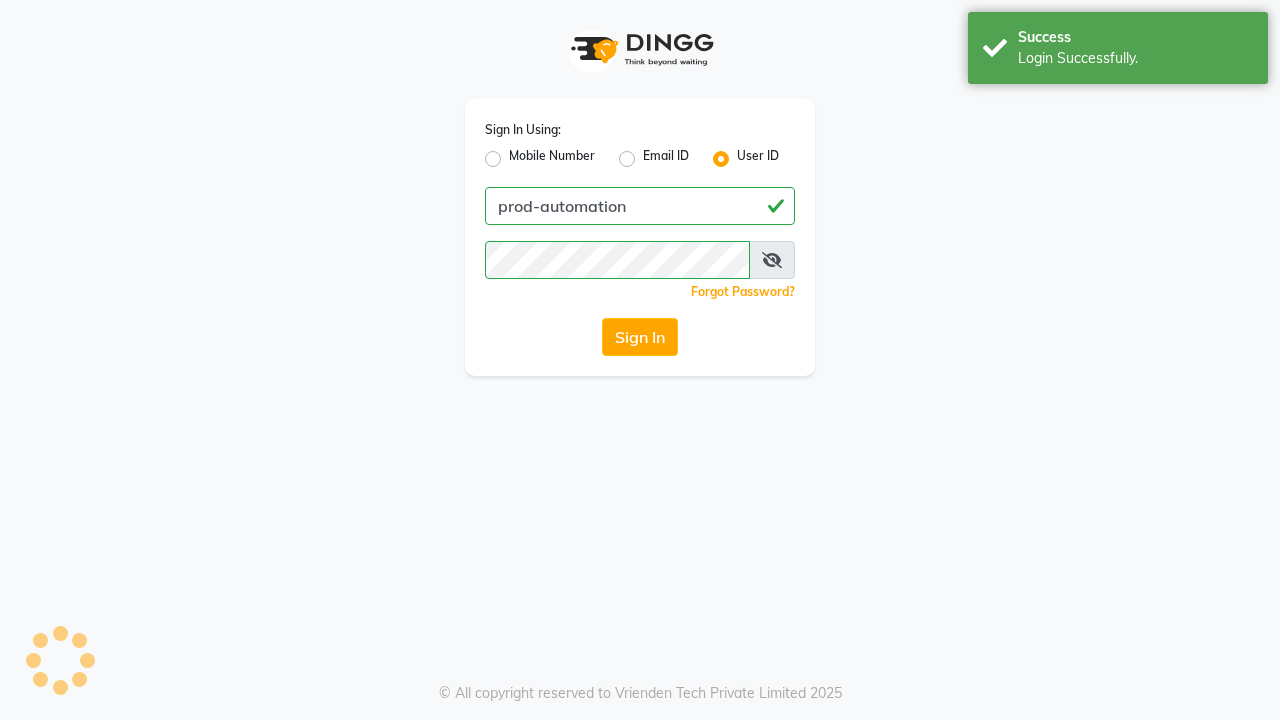 scroll, scrollTop: 0, scrollLeft: 0, axis: both 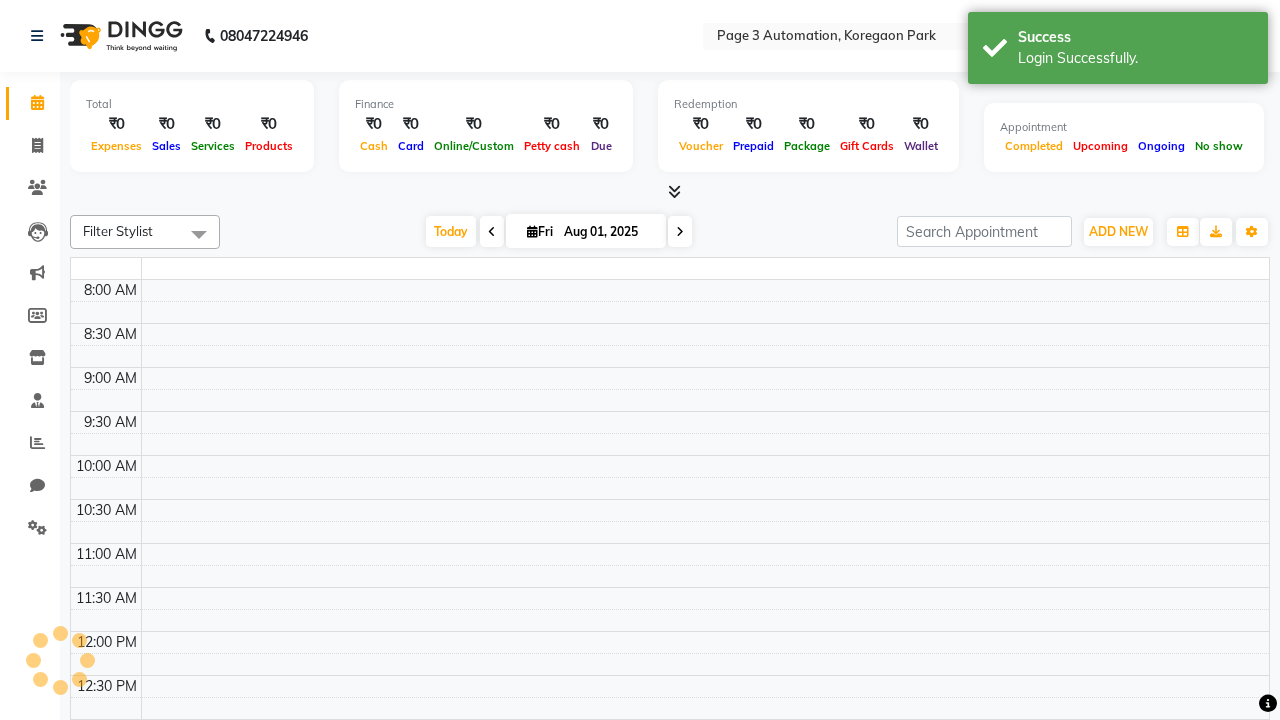 select on "en" 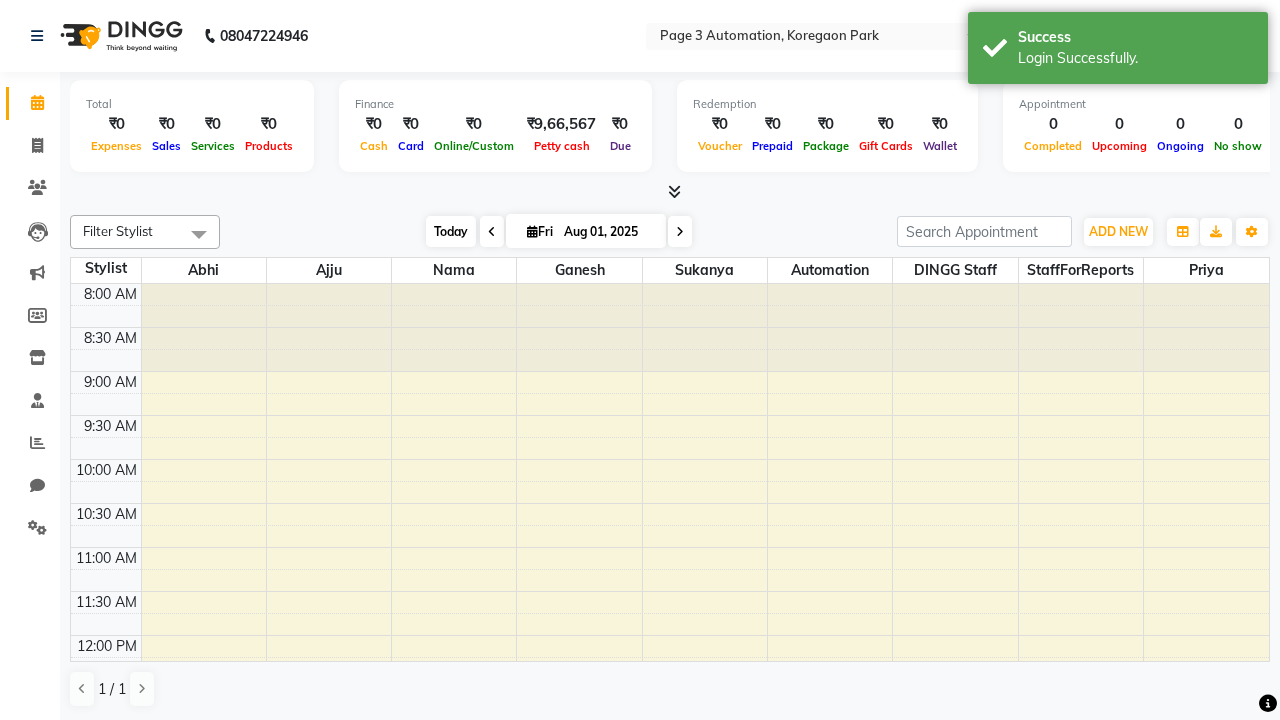 click on "Today" at bounding box center (451, 231) 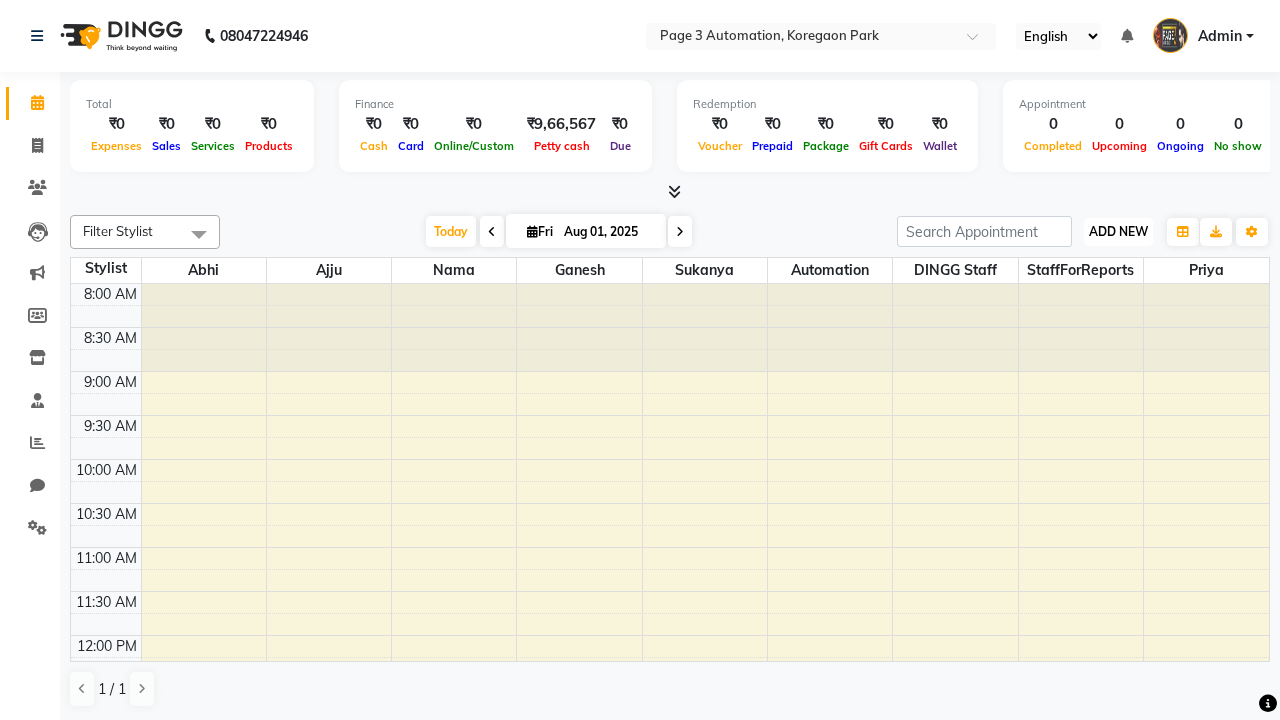 click on "ADD NEW" at bounding box center (1118, 231) 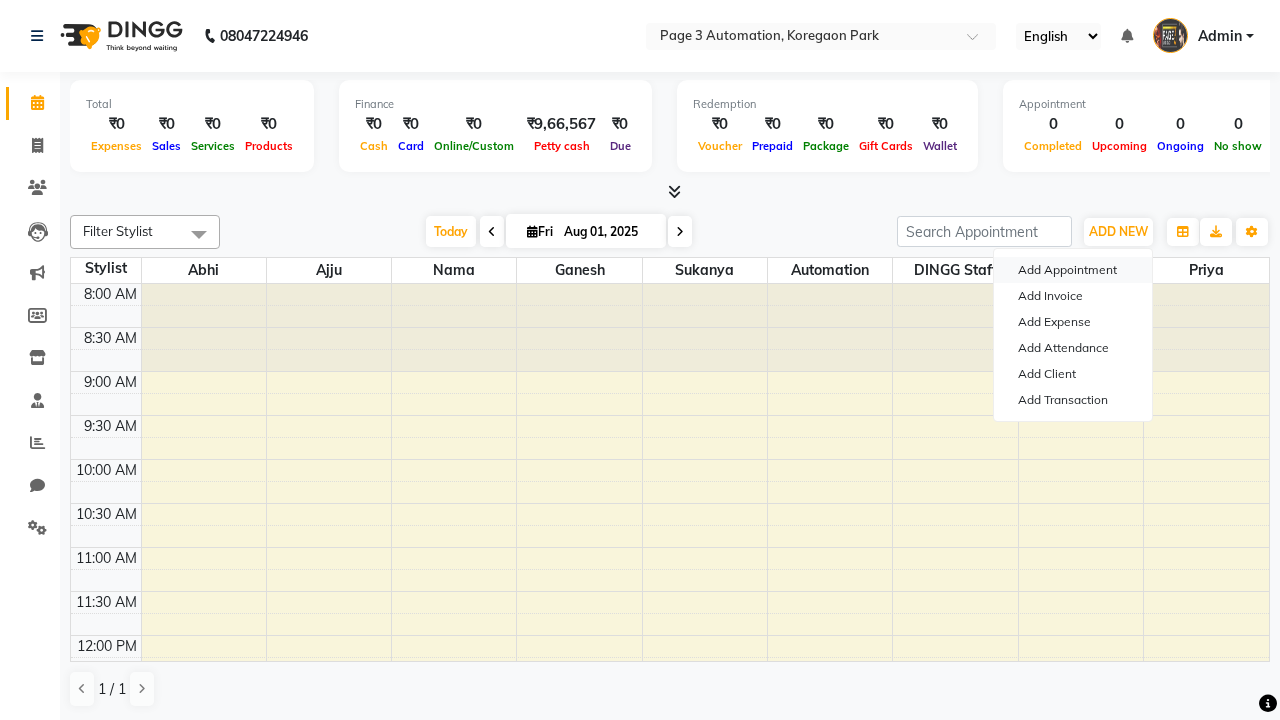 click on "Add Appointment" at bounding box center (1073, 270) 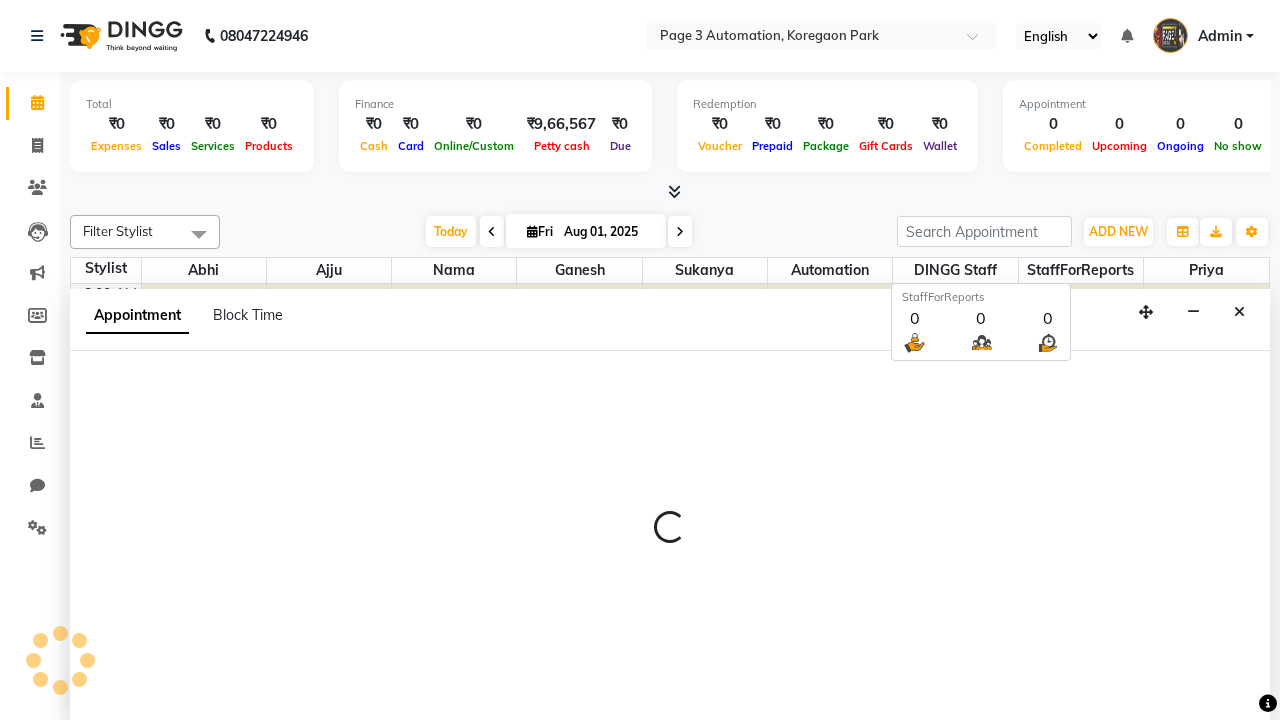 scroll, scrollTop: 1, scrollLeft: 0, axis: vertical 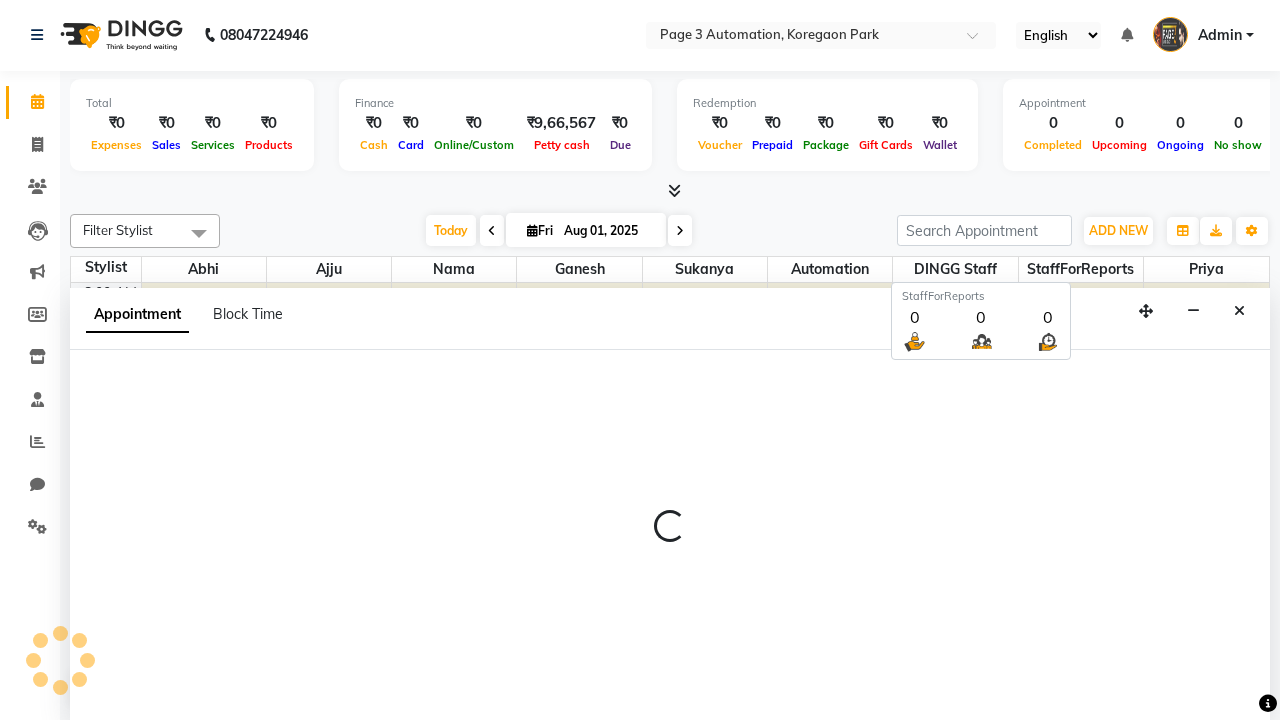 select on "tentative" 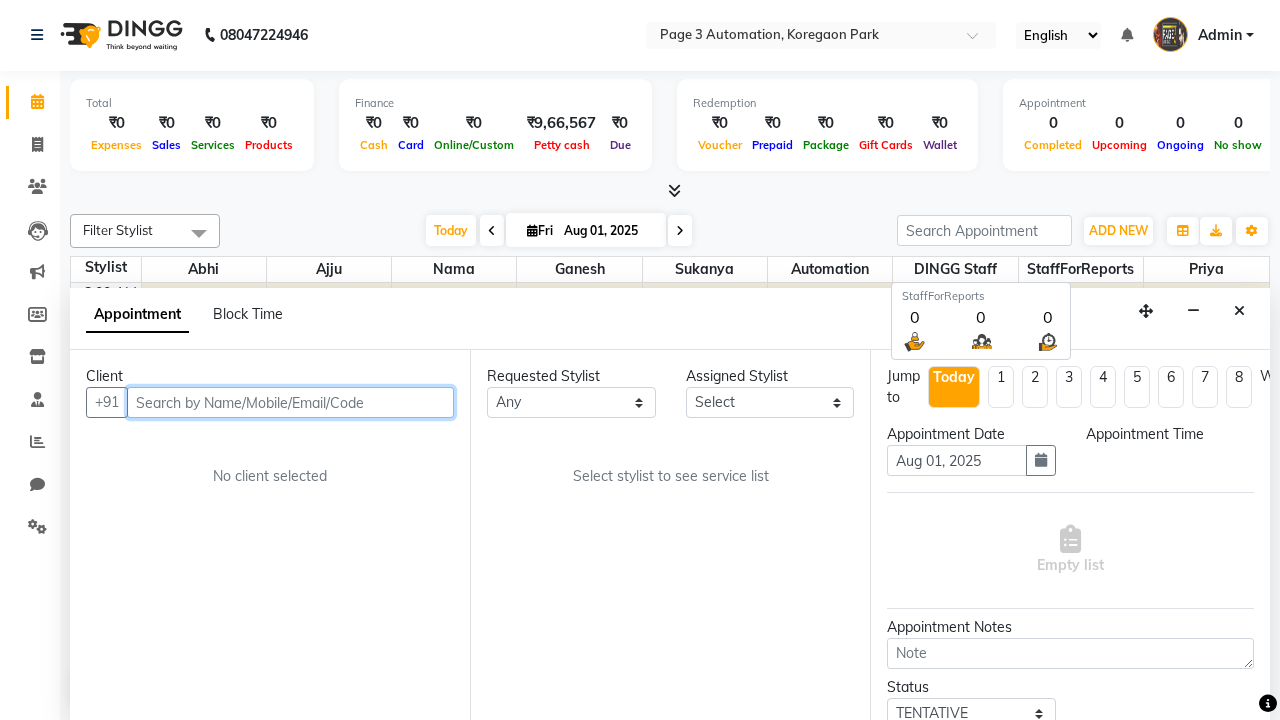 select on "540" 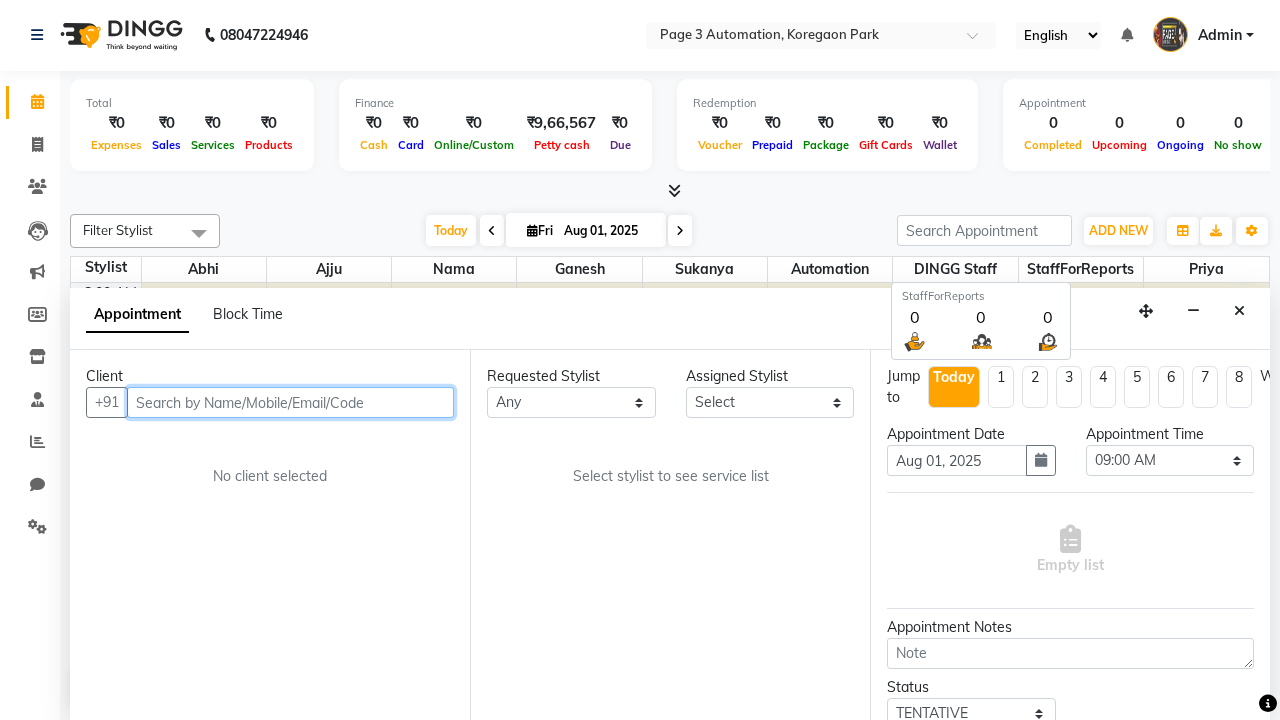 type on "8192346578" 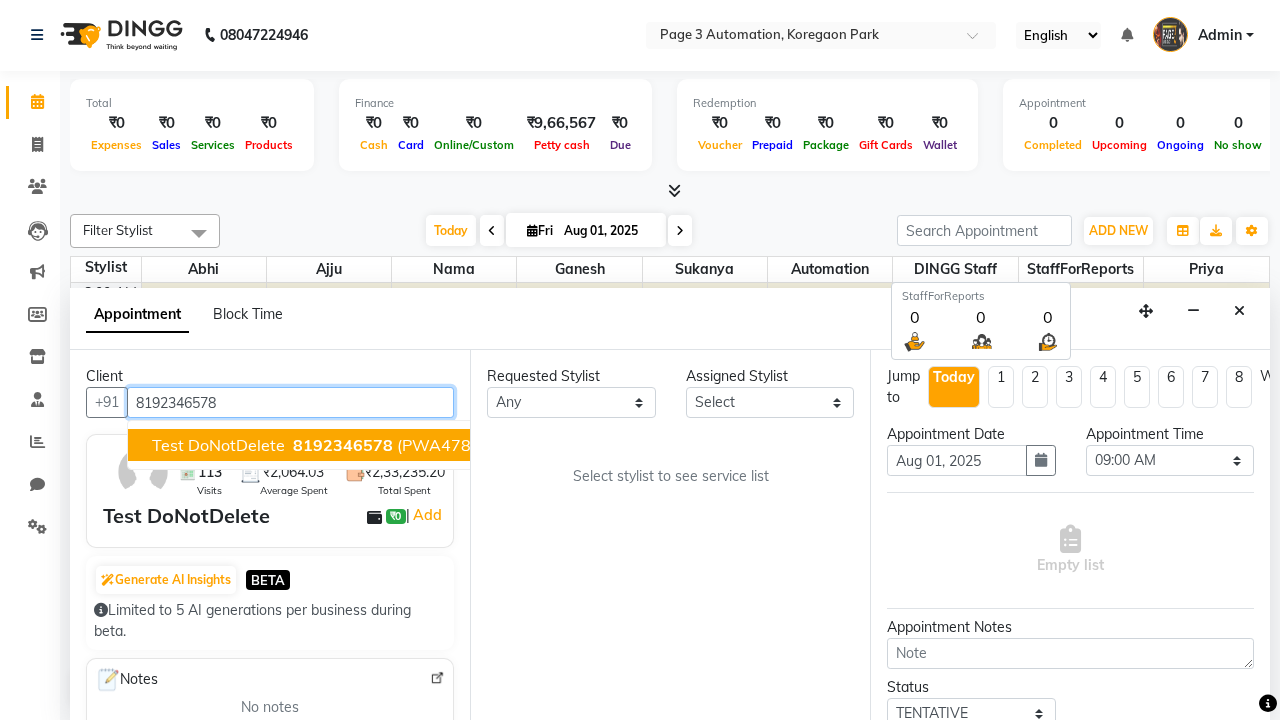 click on "8192346578" at bounding box center (343, 445) 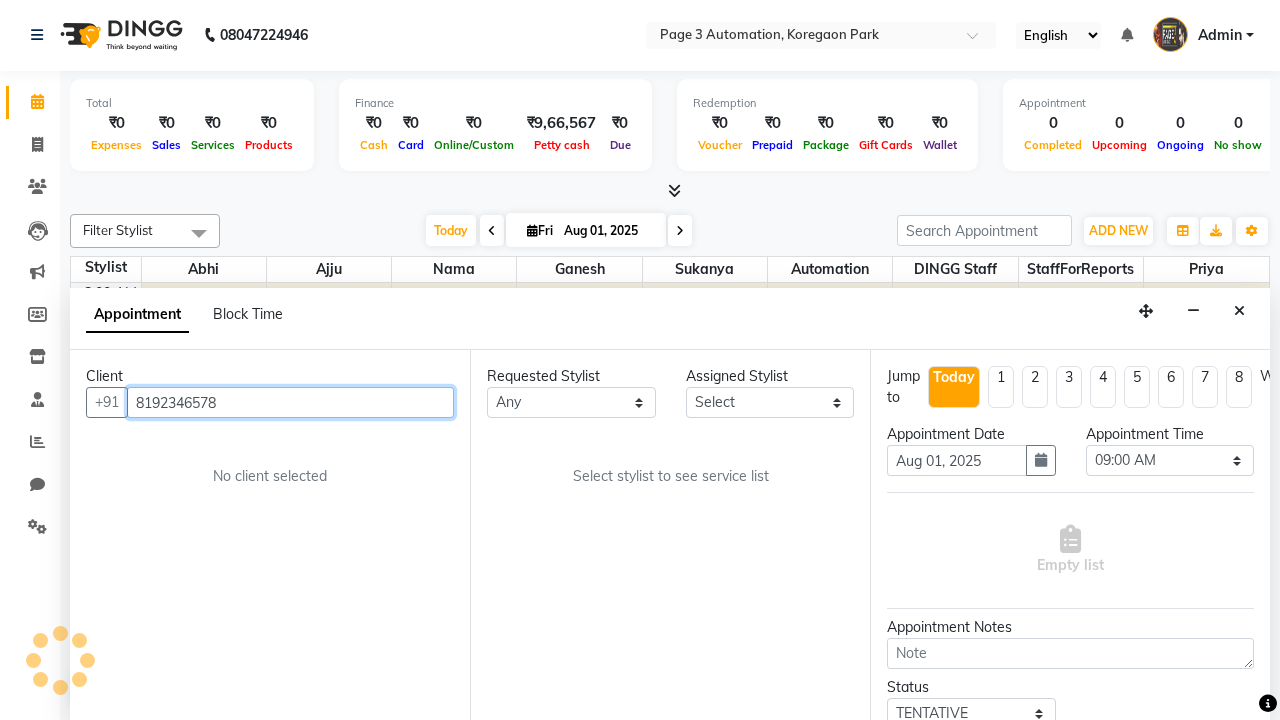 select on "711" 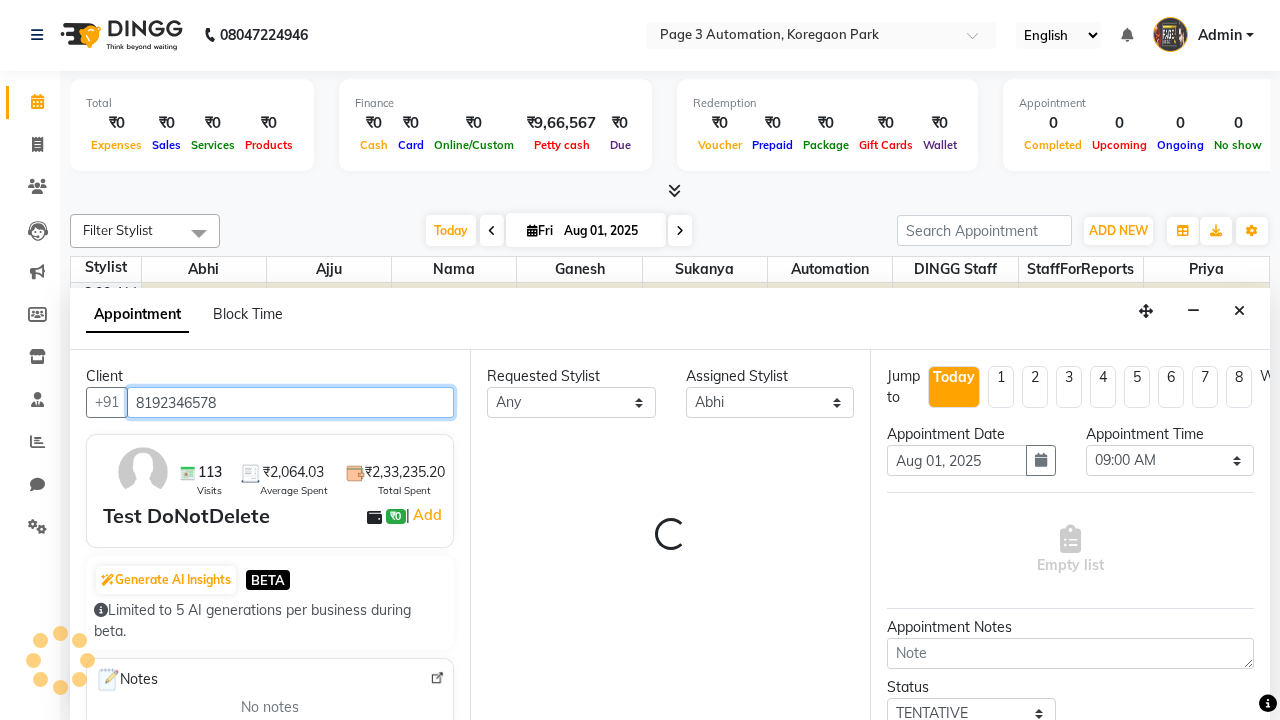 scroll, scrollTop: 0, scrollLeft: 0, axis: both 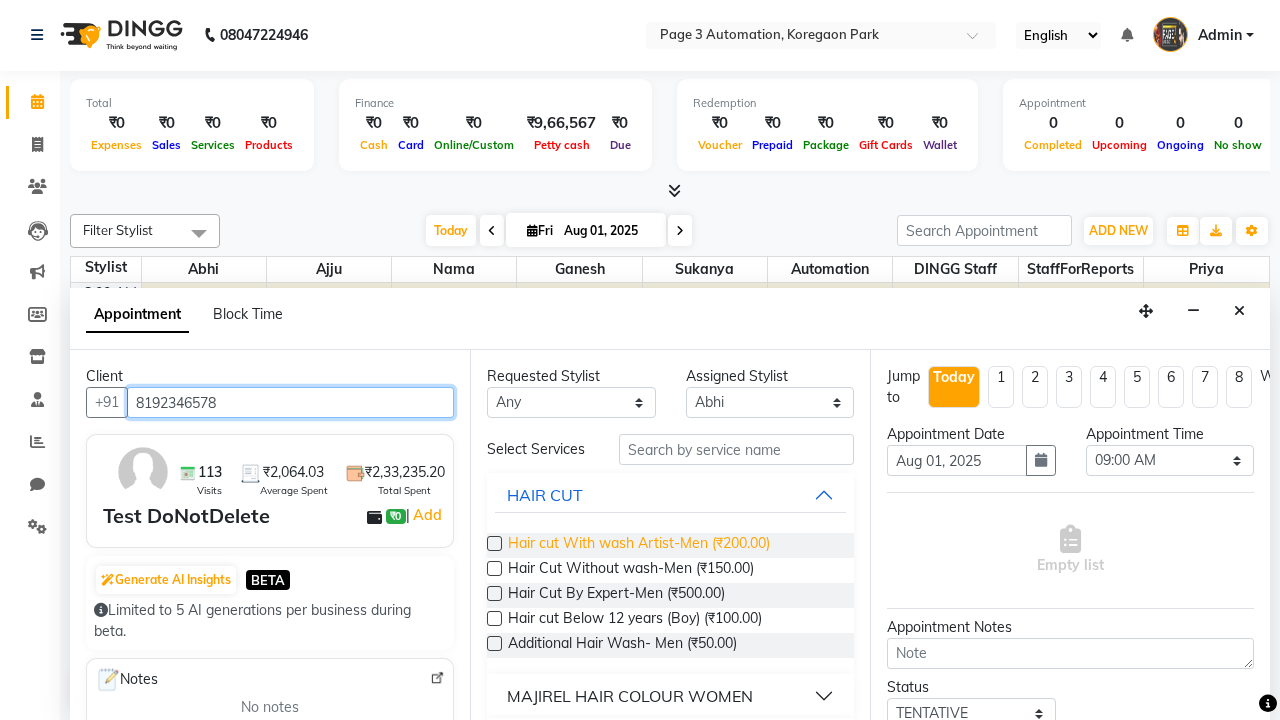 type on "8192346578" 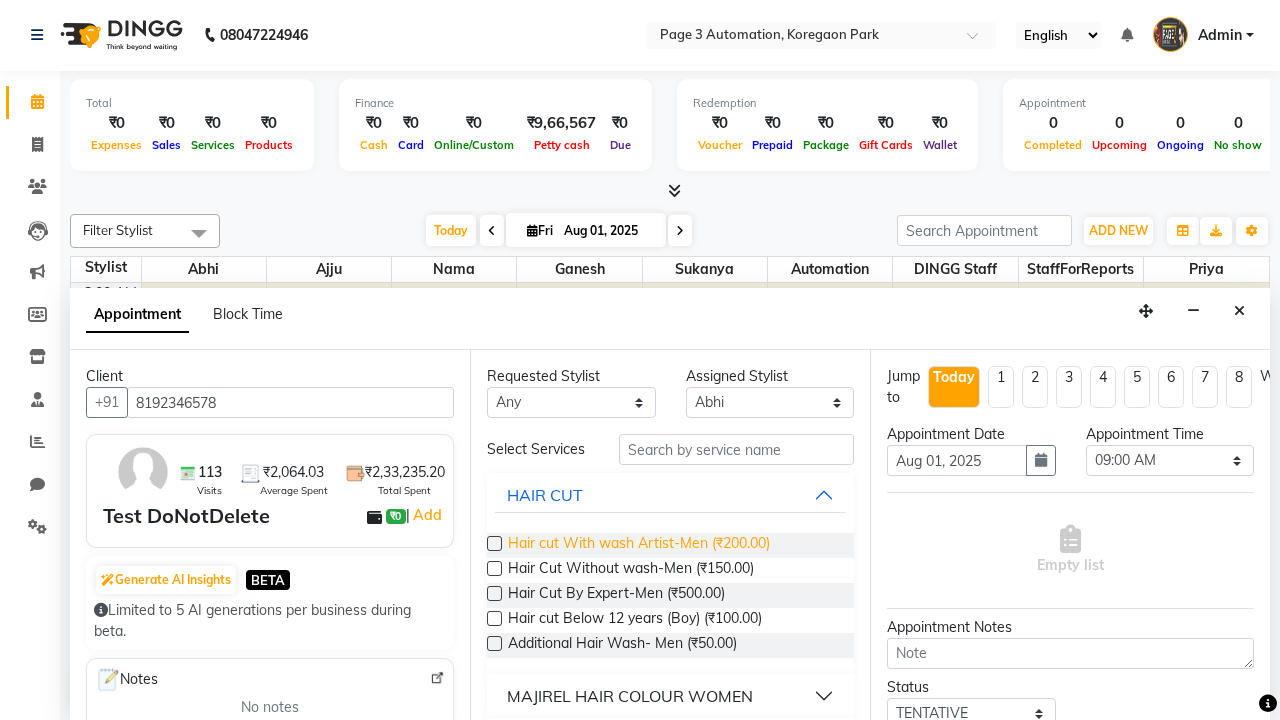 click on "Hair cut With wash Artist-Men (₹200.00)" at bounding box center [639, 545] 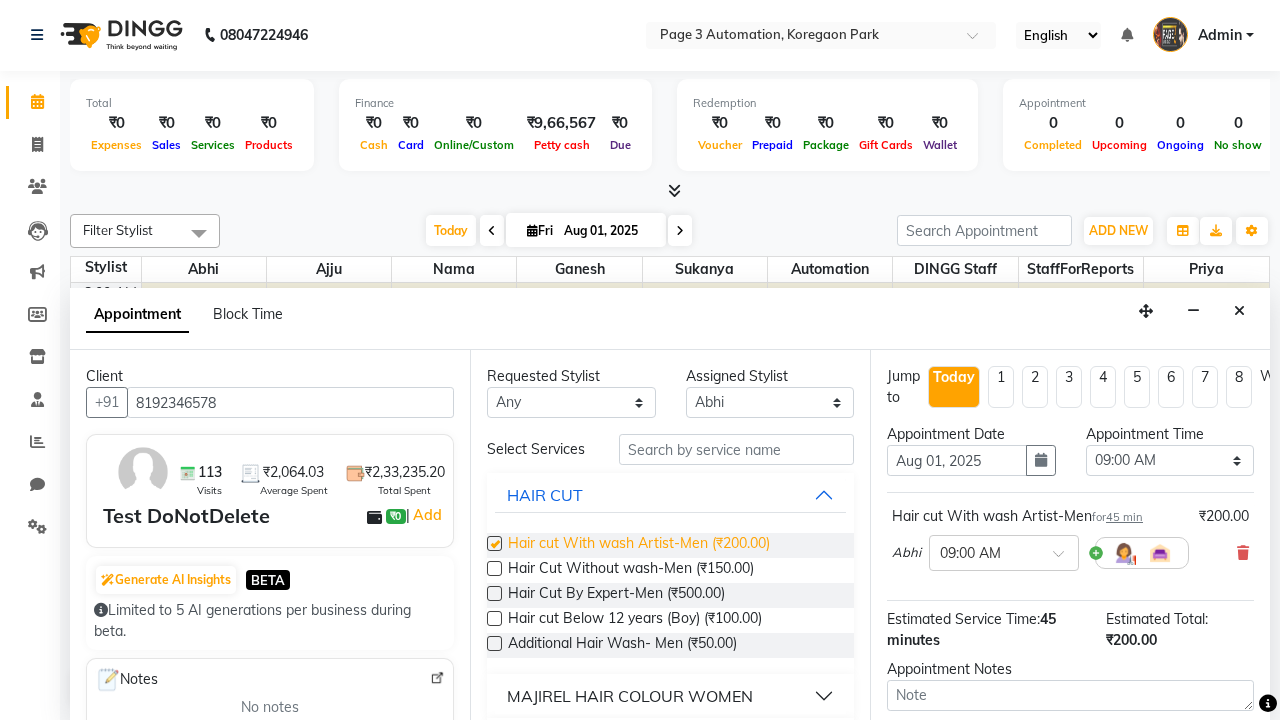 checkbox on "false" 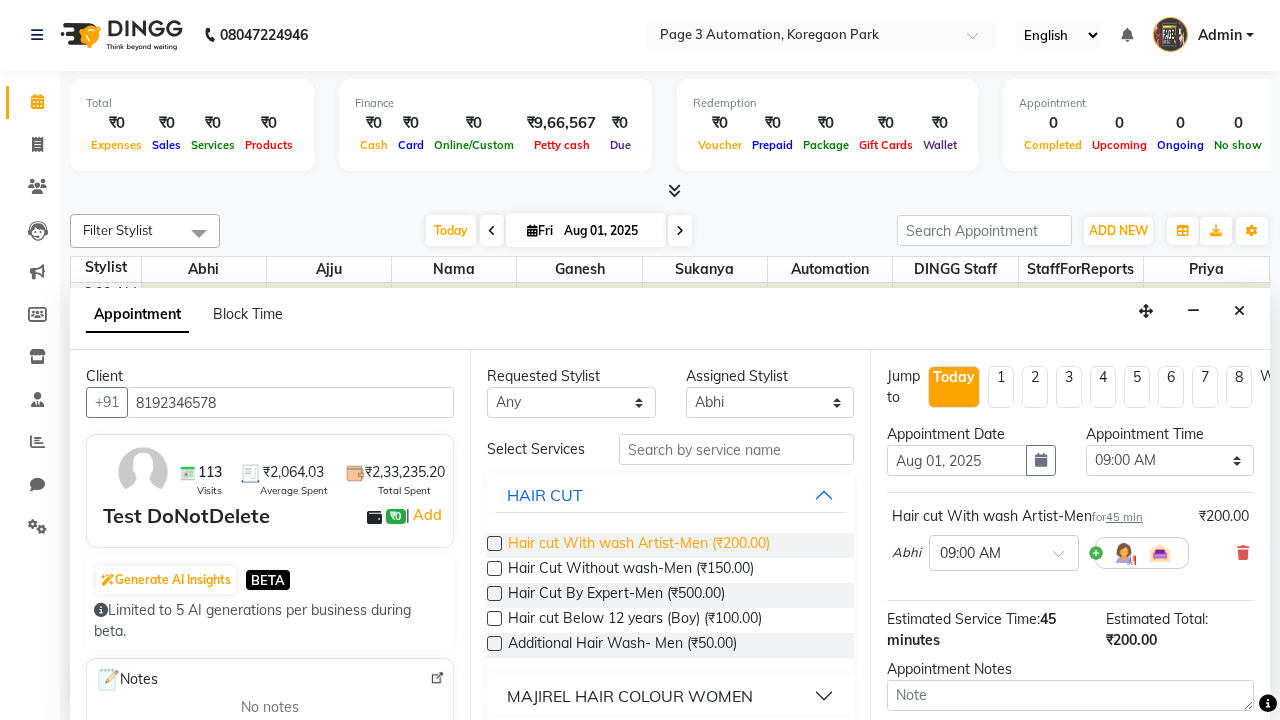select on "825" 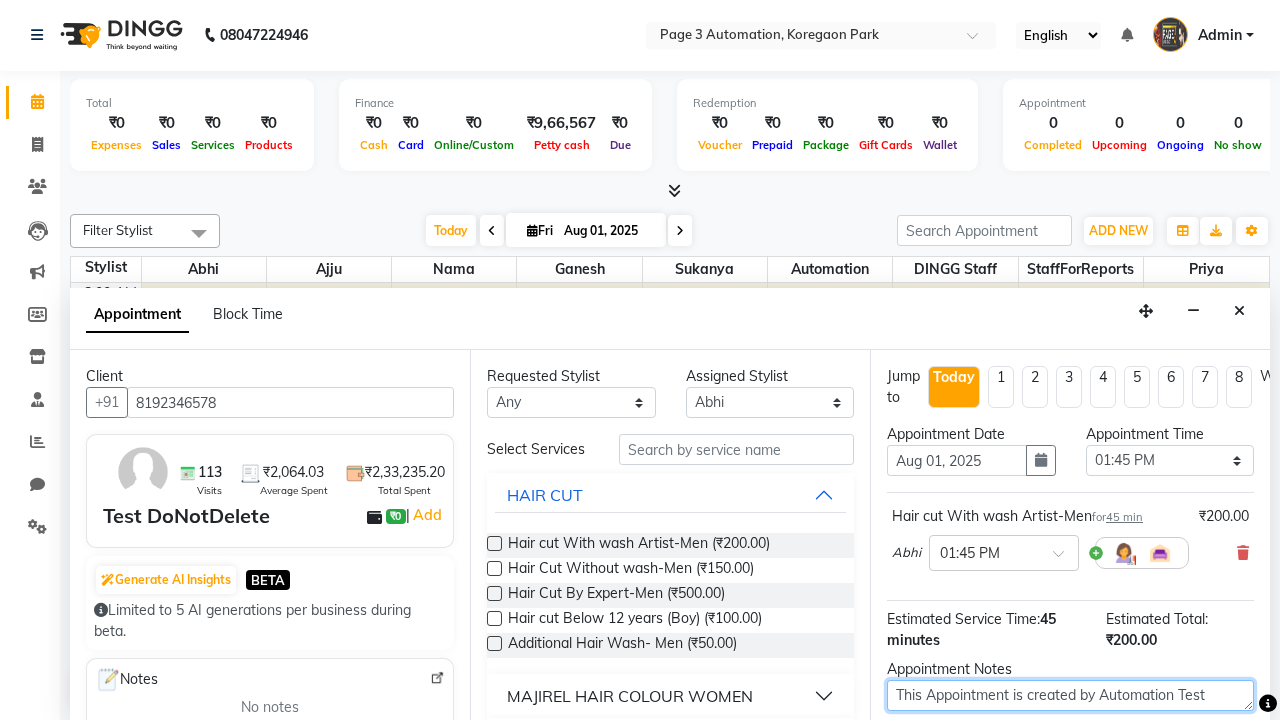 type on "This Appointment is created by Automation Test" 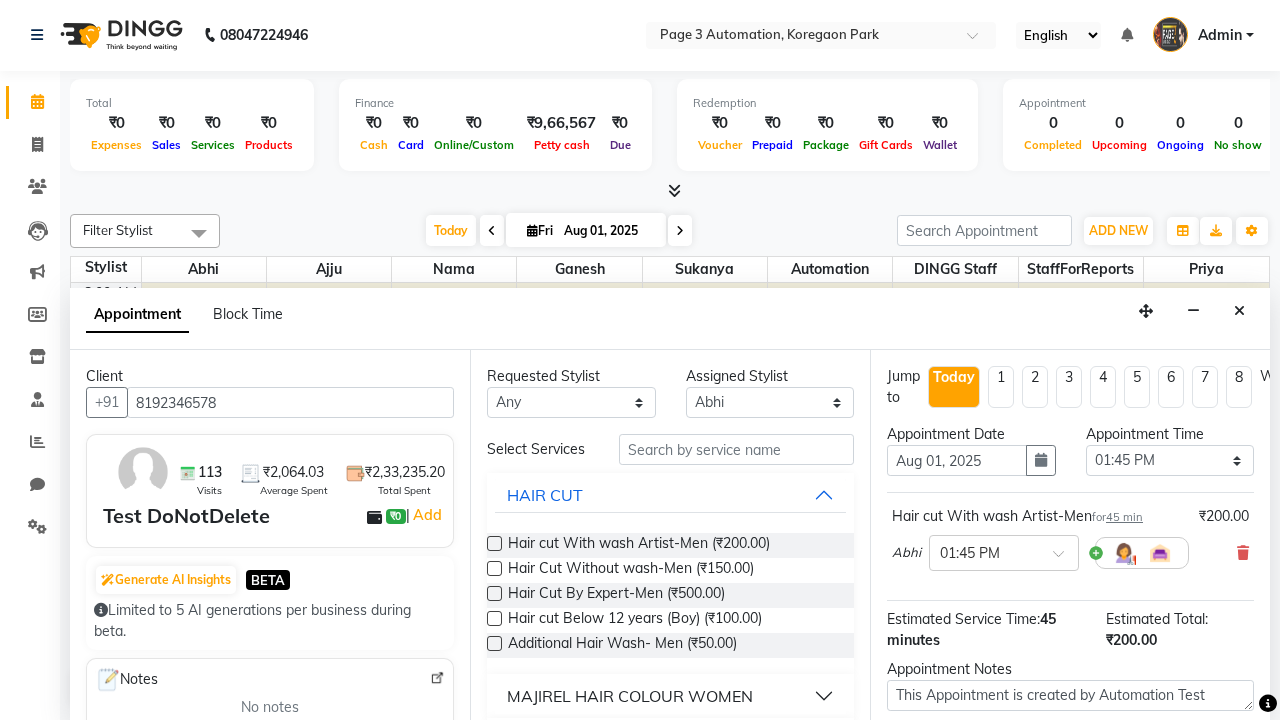 click at bounding box center (1097, 822) 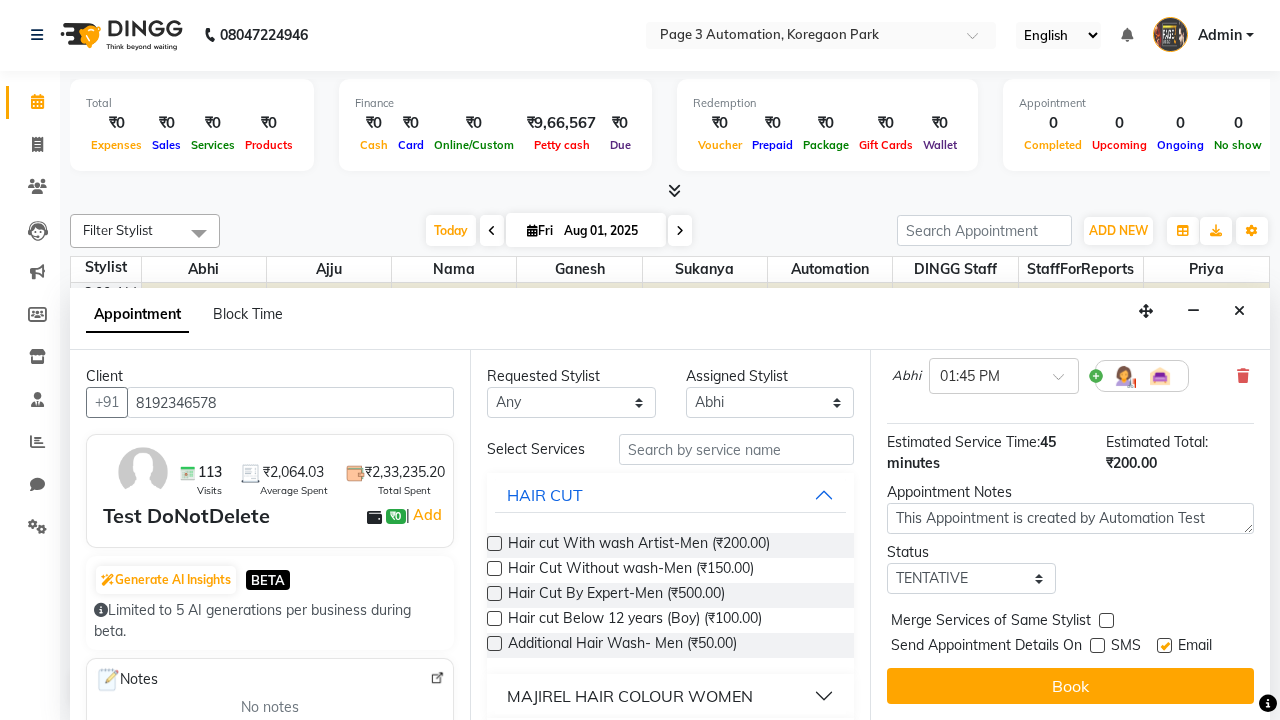 click at bounding box center [1164, 645] 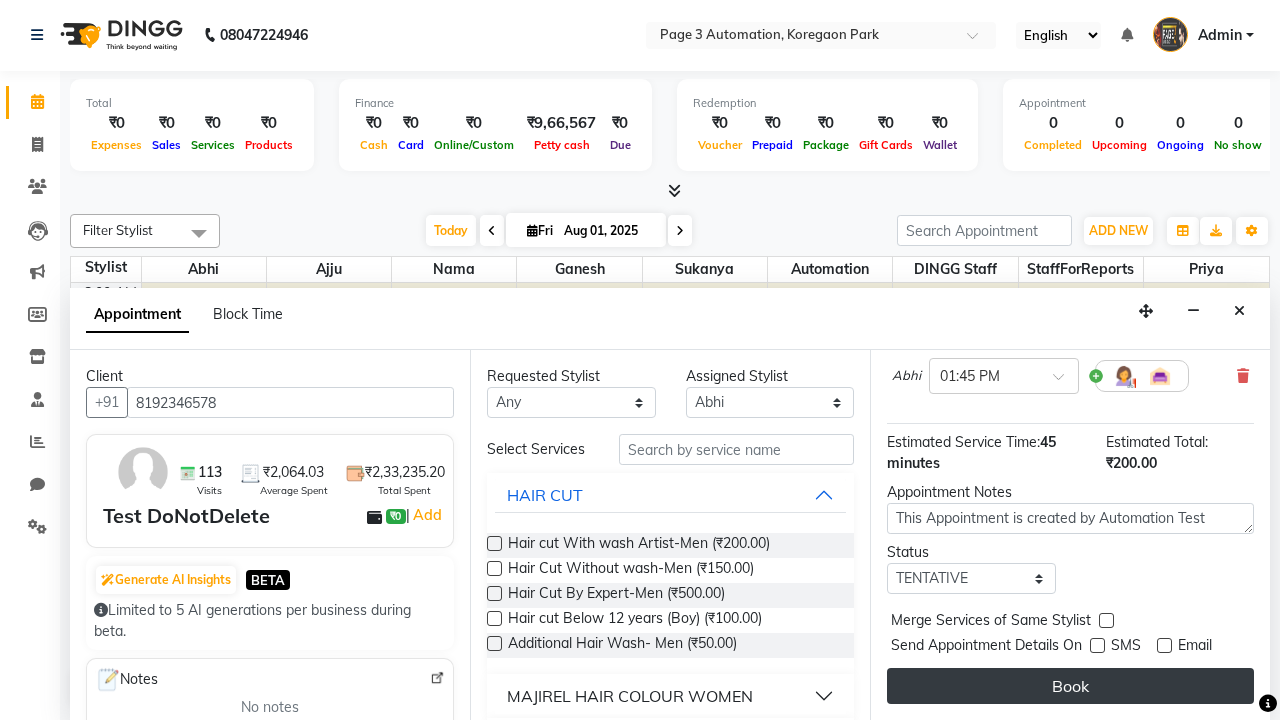 click on "Book" at bounding box center [1070, 686] 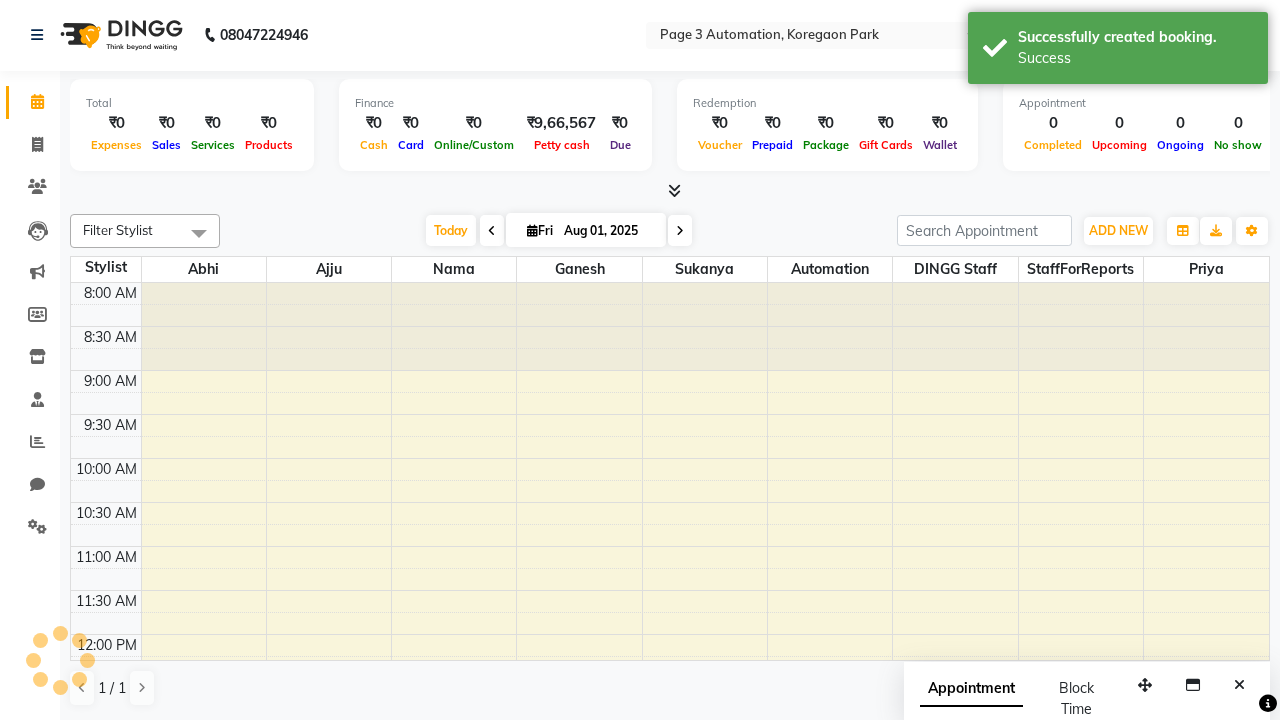 scroll, scrollTop: 0, scrollLeft: 0, axis: both 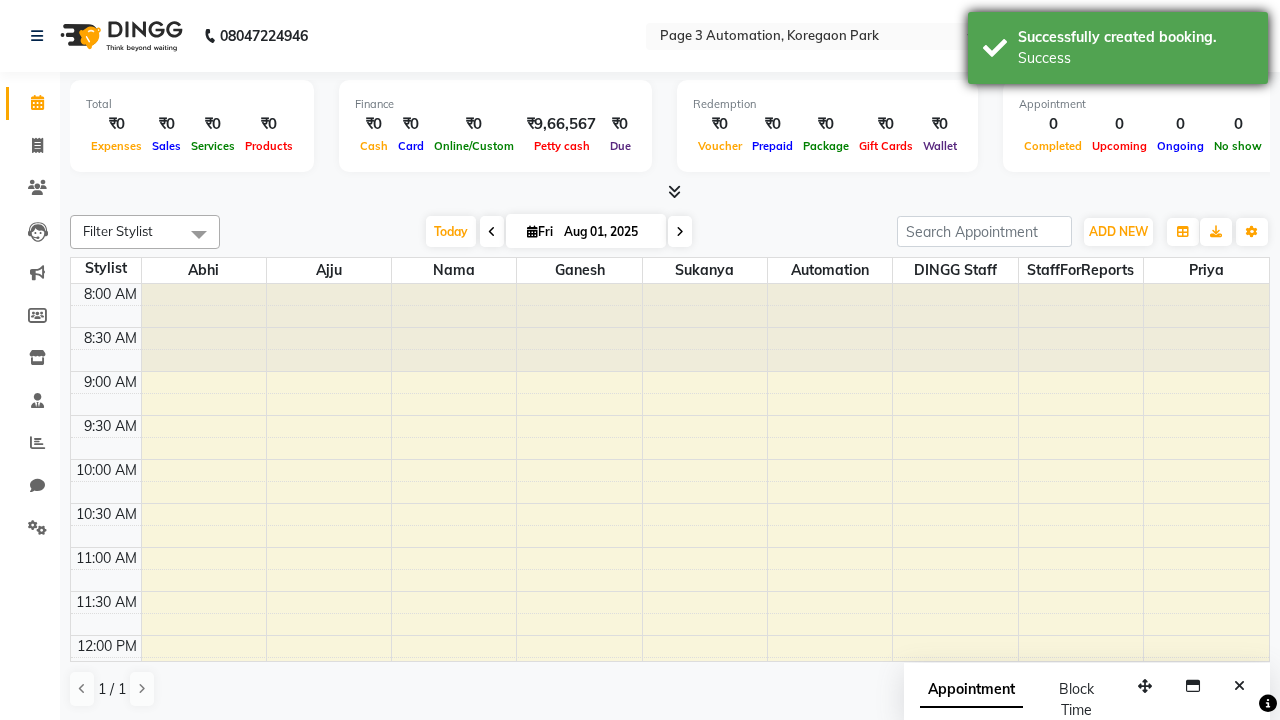 click on "Success" at bounding box center (1135, 58) 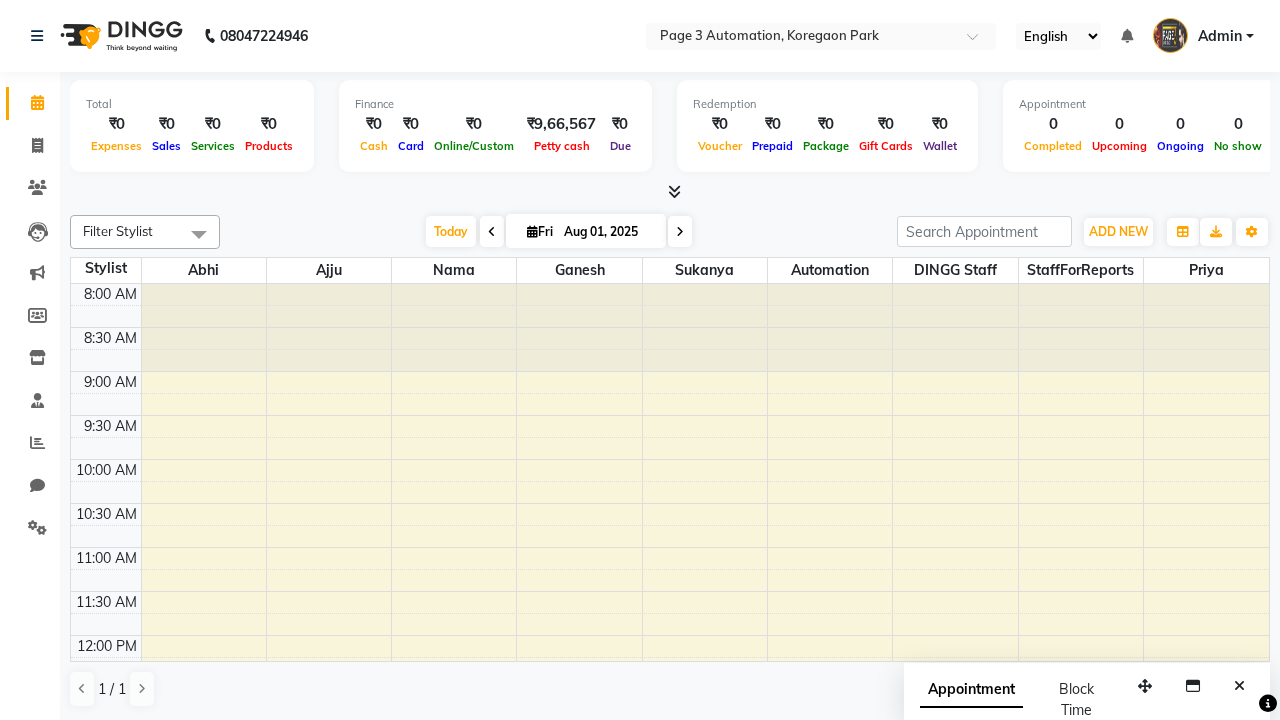 click at bounding box center [199, 234] 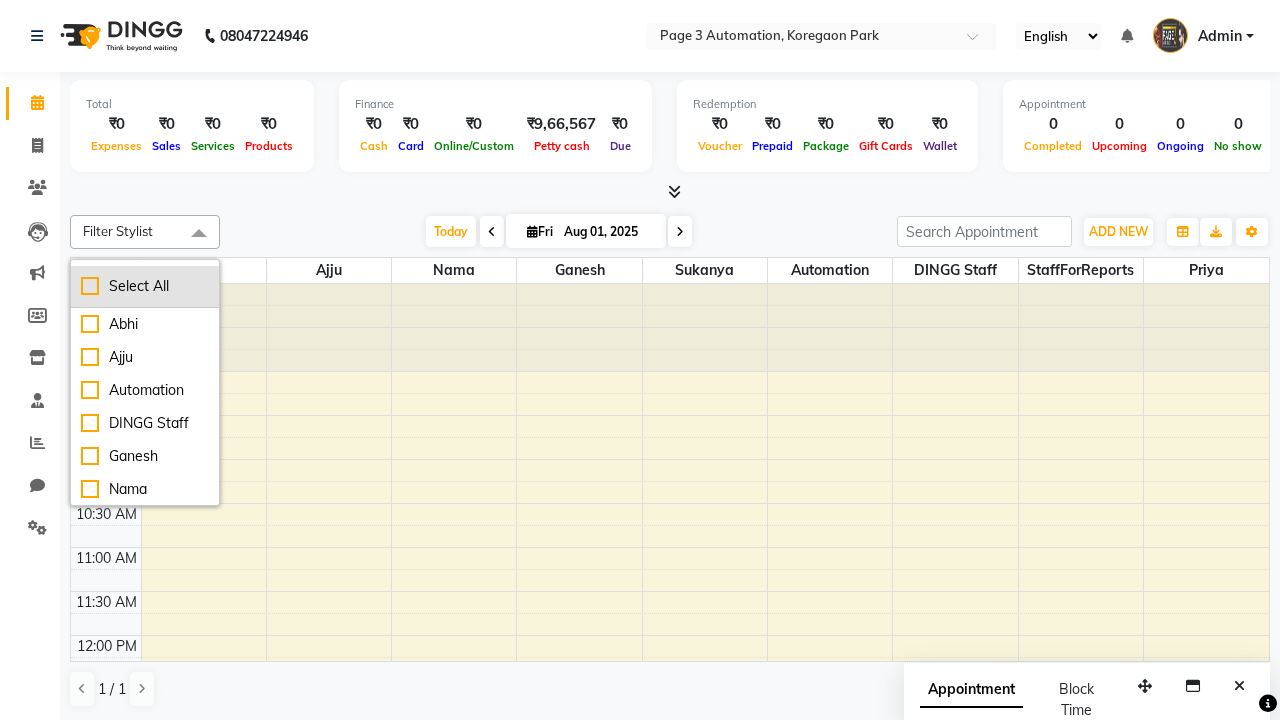click on "Select All" at bounding box center [145, 286] 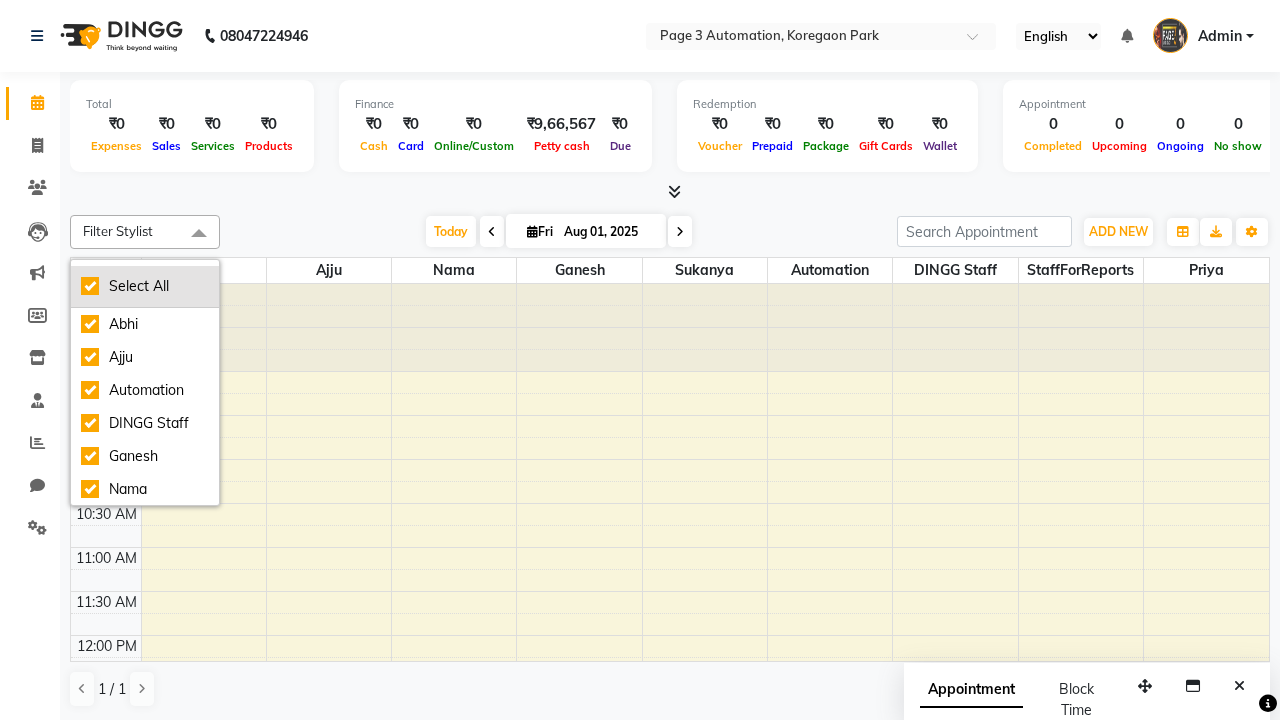 checkbox on "true" 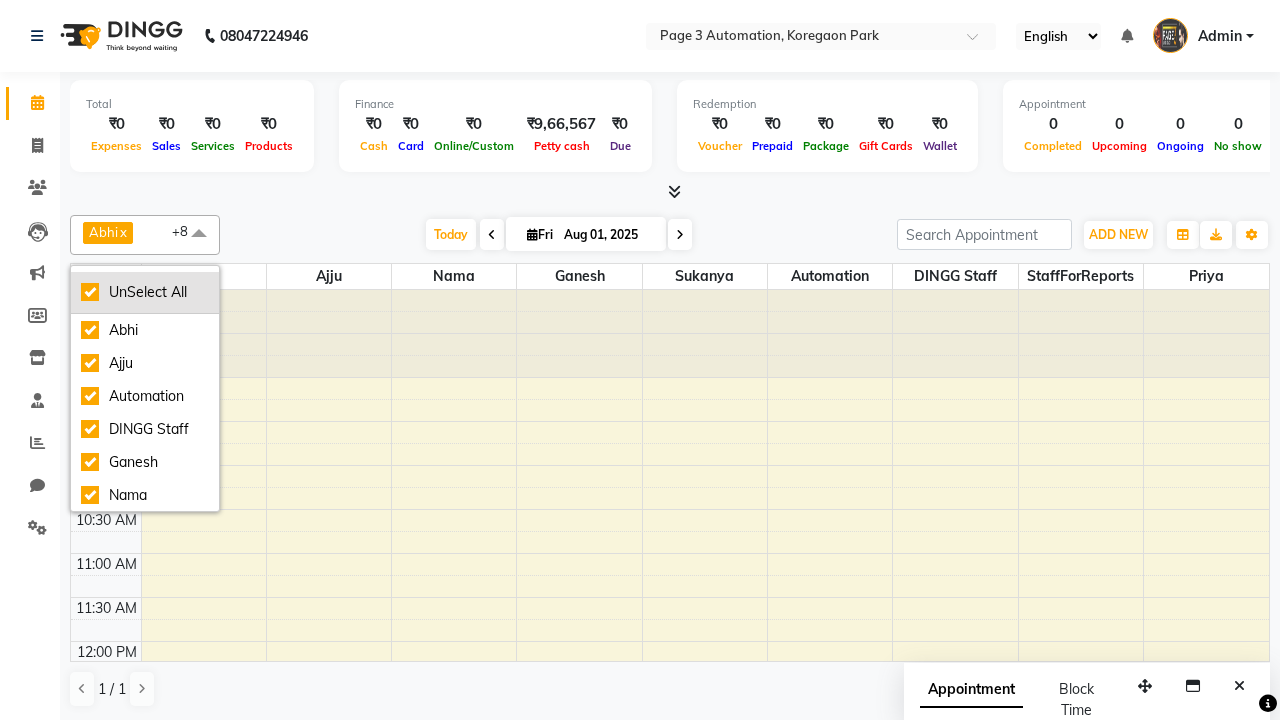 click on "UnSelect All" at bounding box center [145, 292] 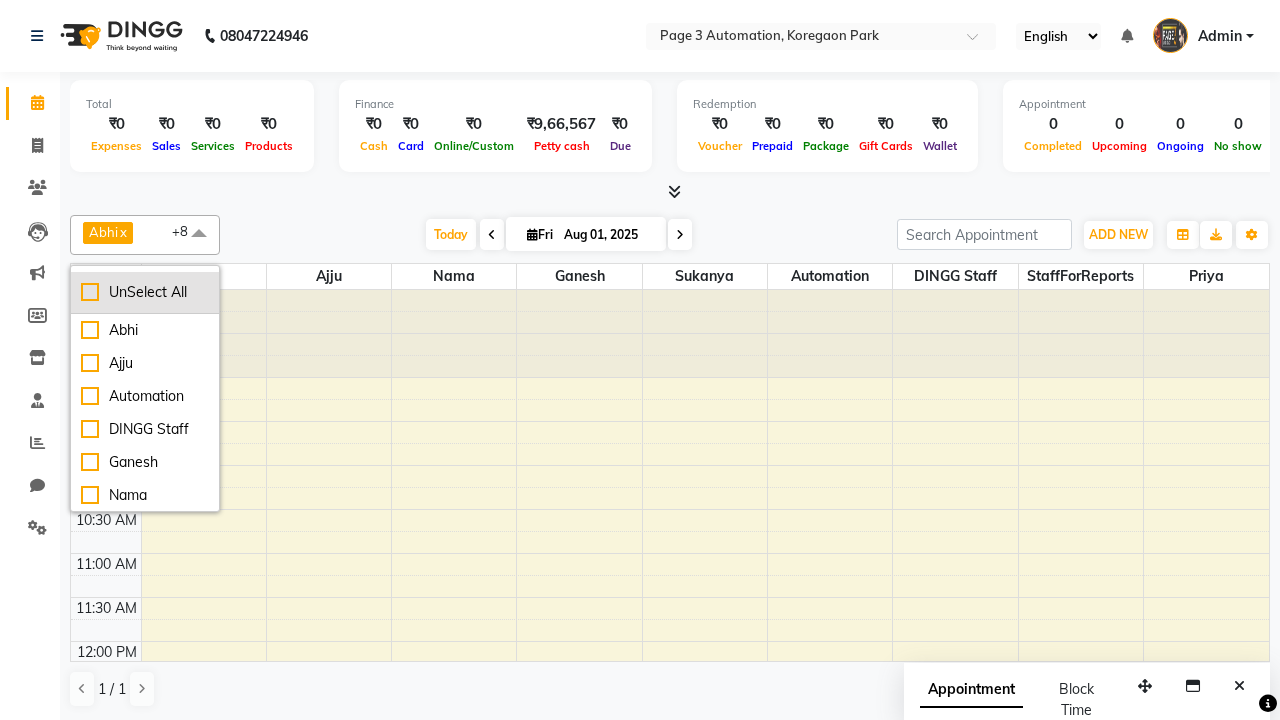checkbox on "false" 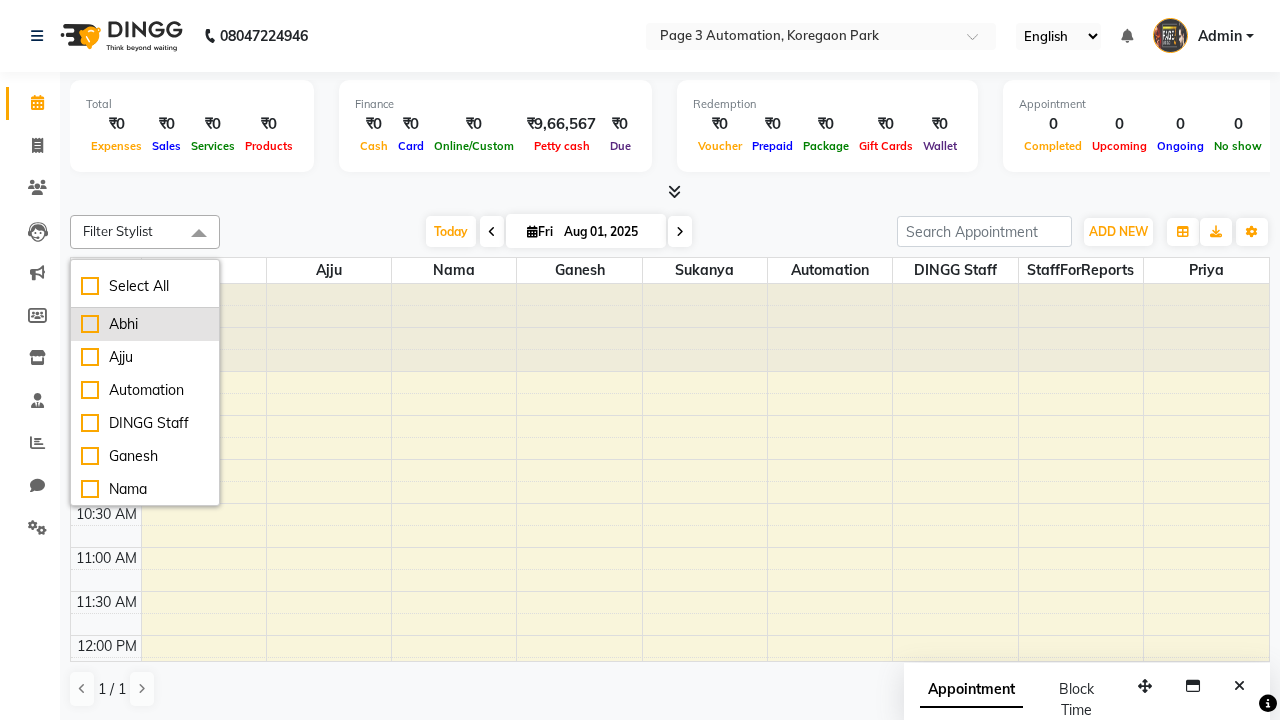 click on "Abhi" at bounding box center (145, 324) 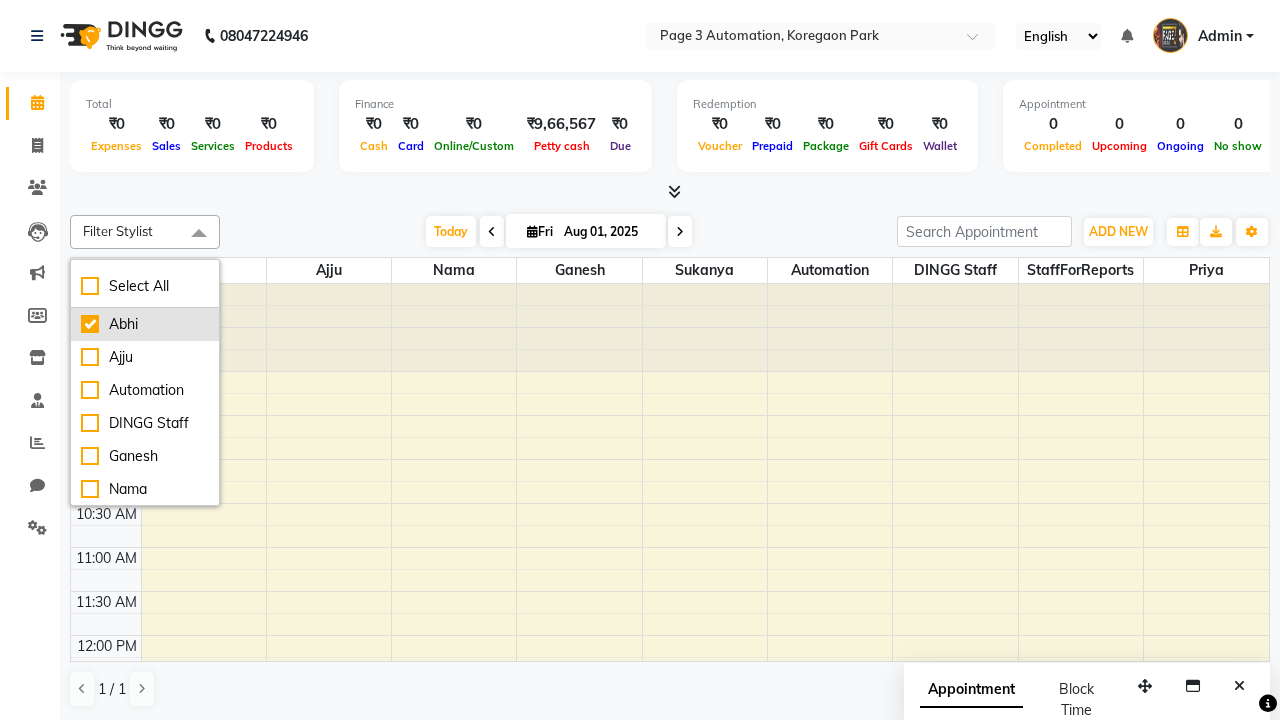 checkbox on "true" 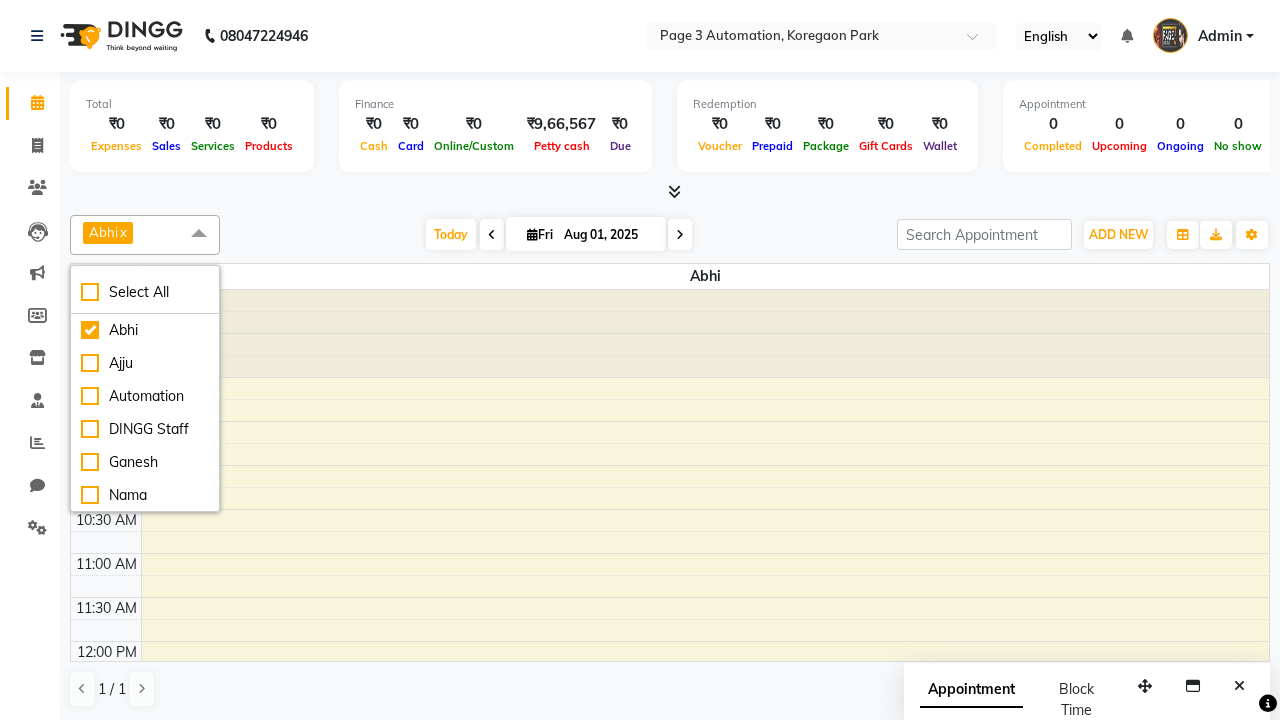 click at bounding box center [199, 234] 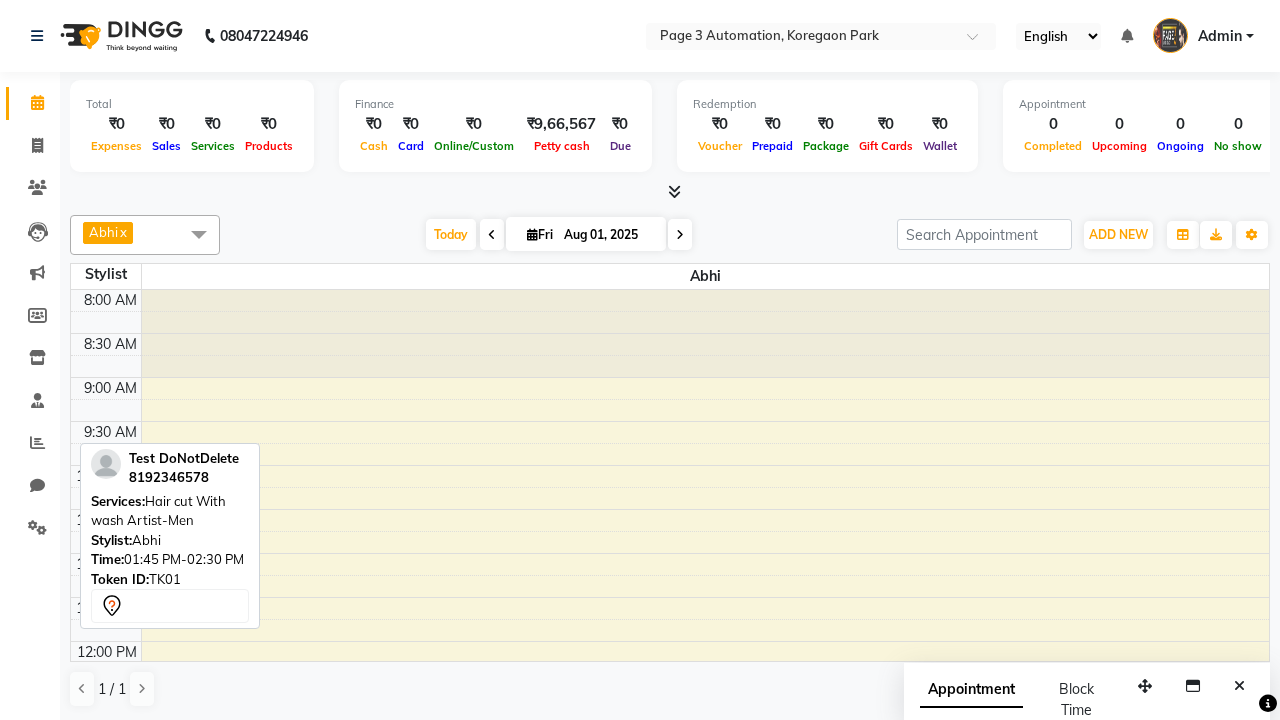 scroll, scrollTop: 353, scrollLeft: 0, axis: vertical 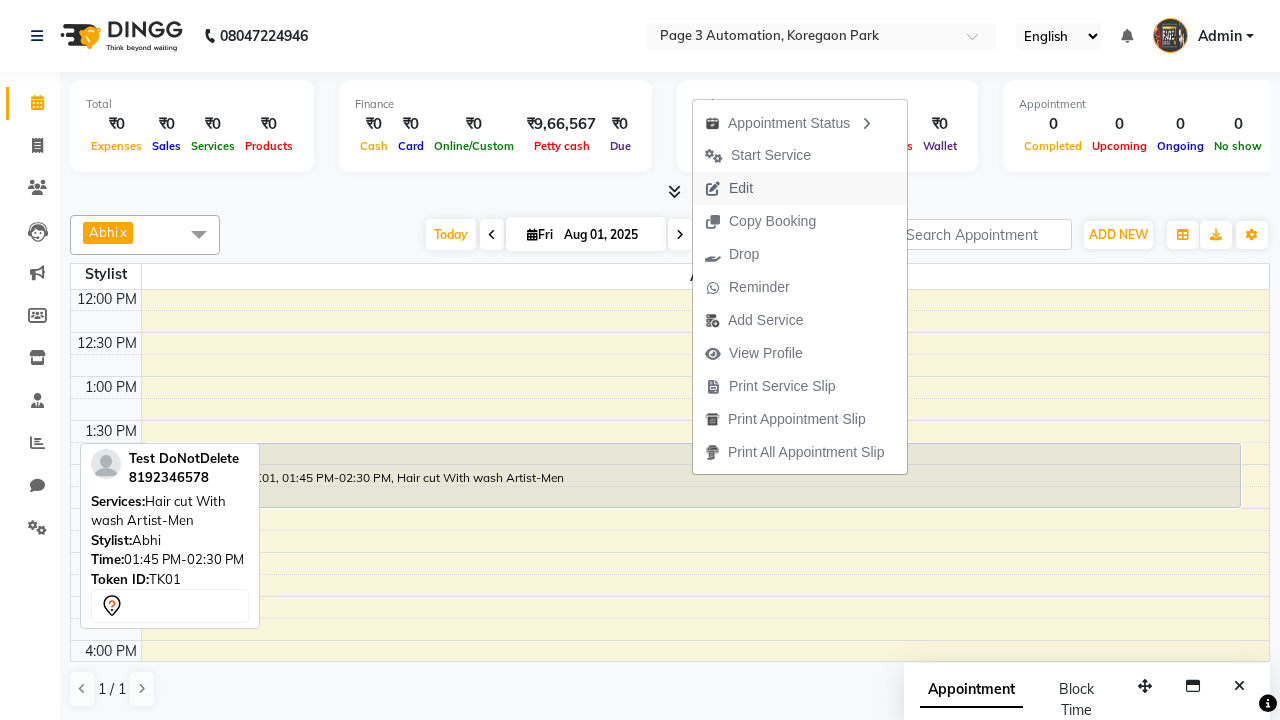 click on "Edit" at bounding box center [800, 188] 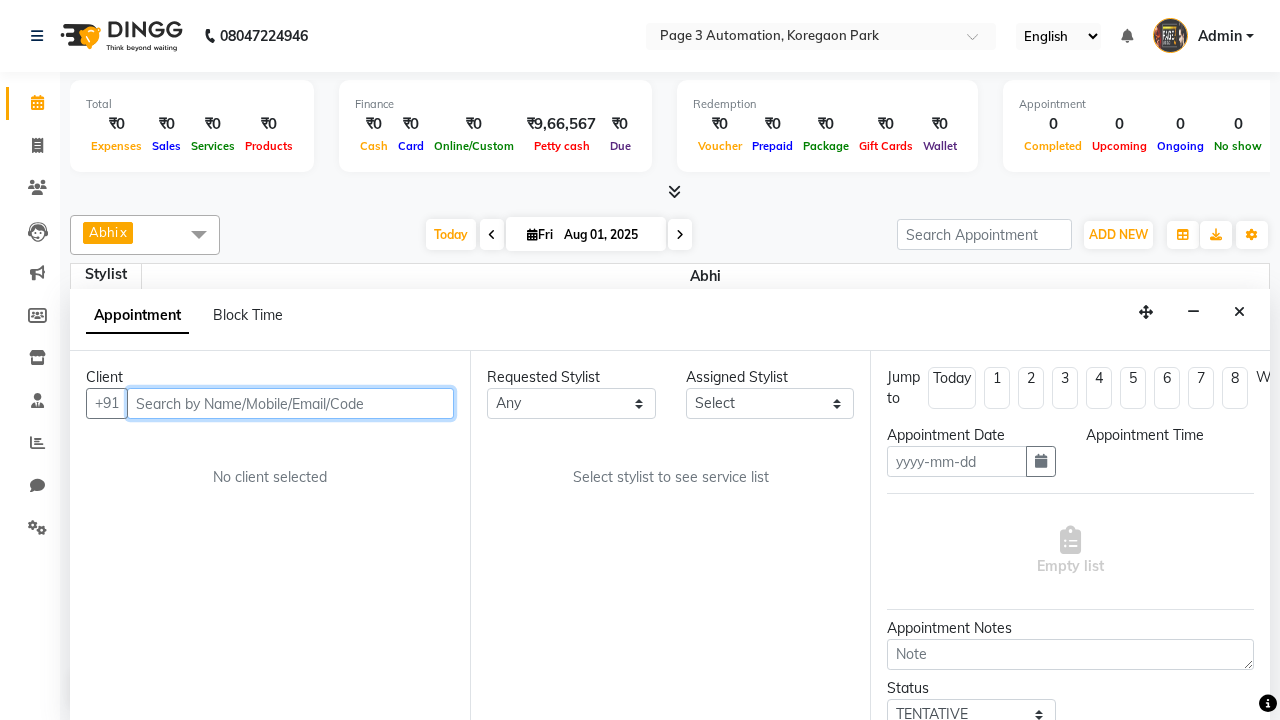 type on "Aug 01, 2025" 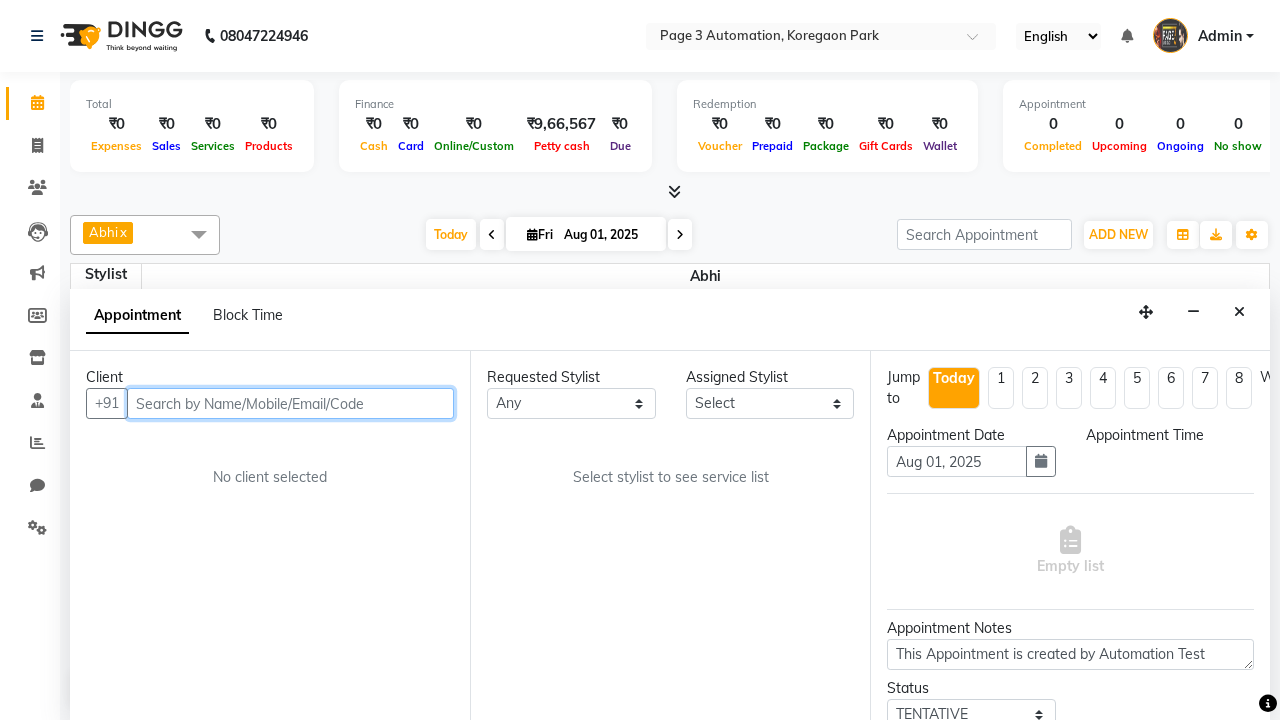 select on "711" 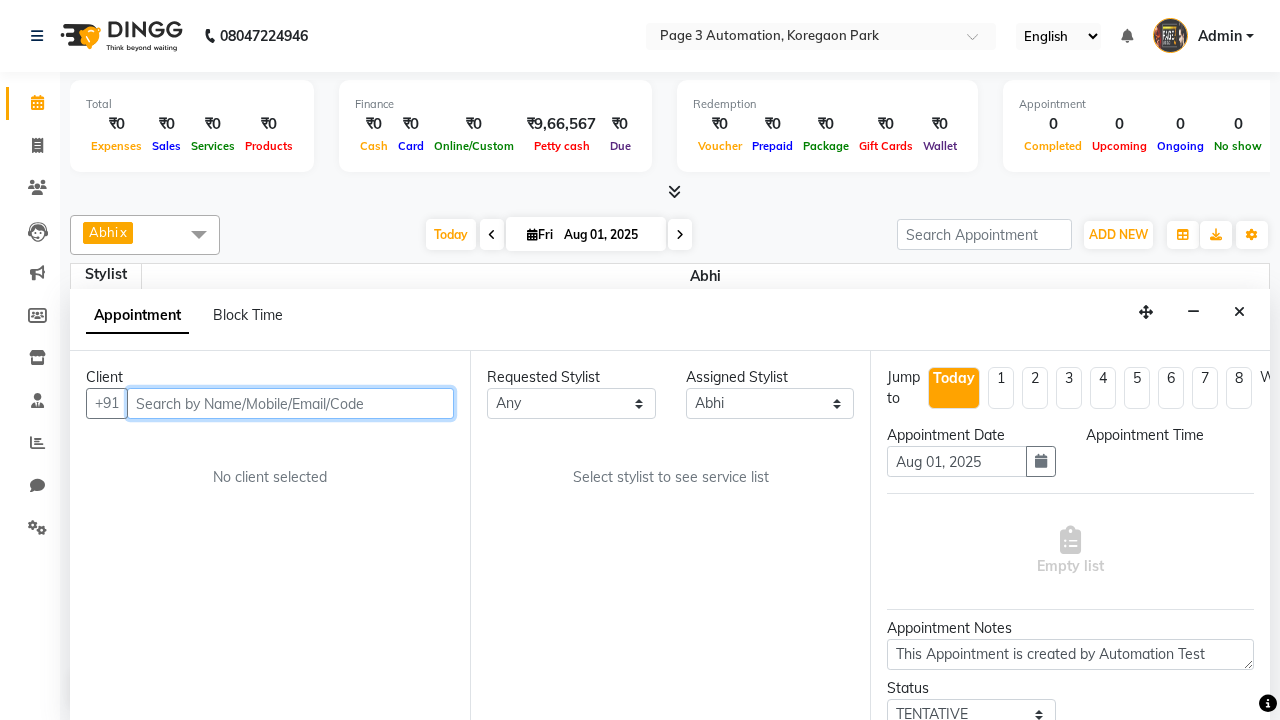 select on "825" 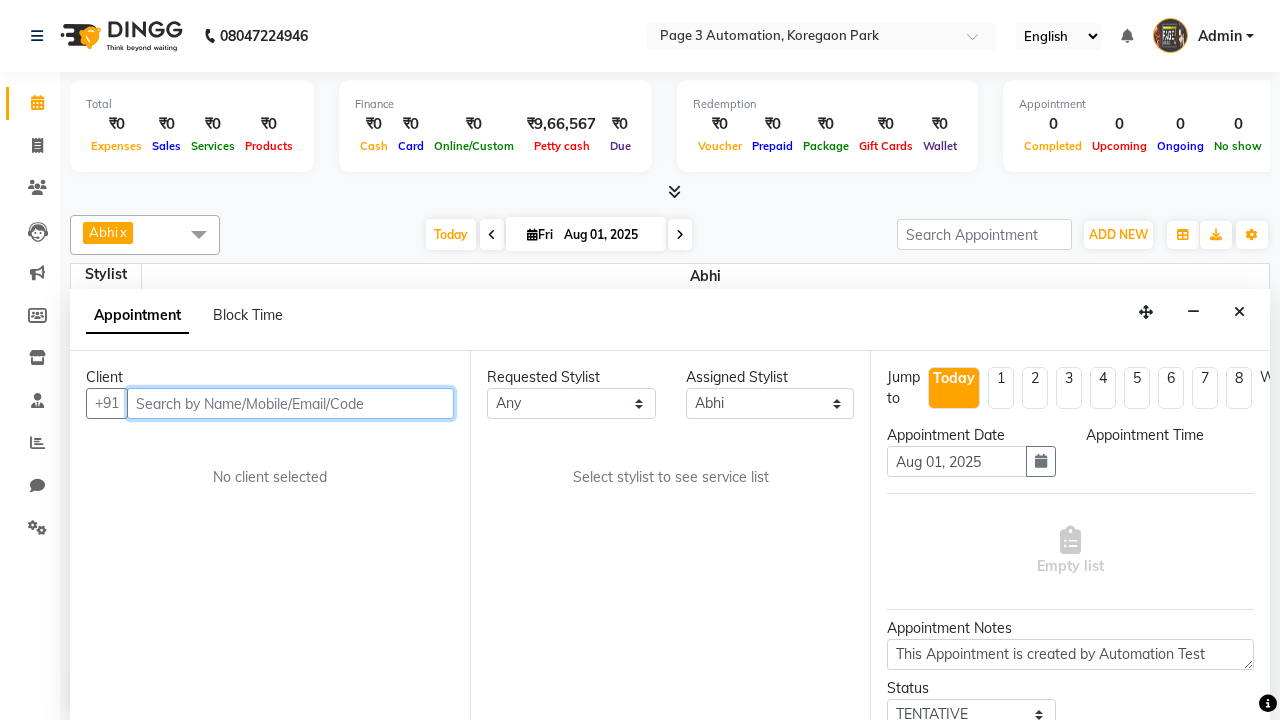 select on "1039" 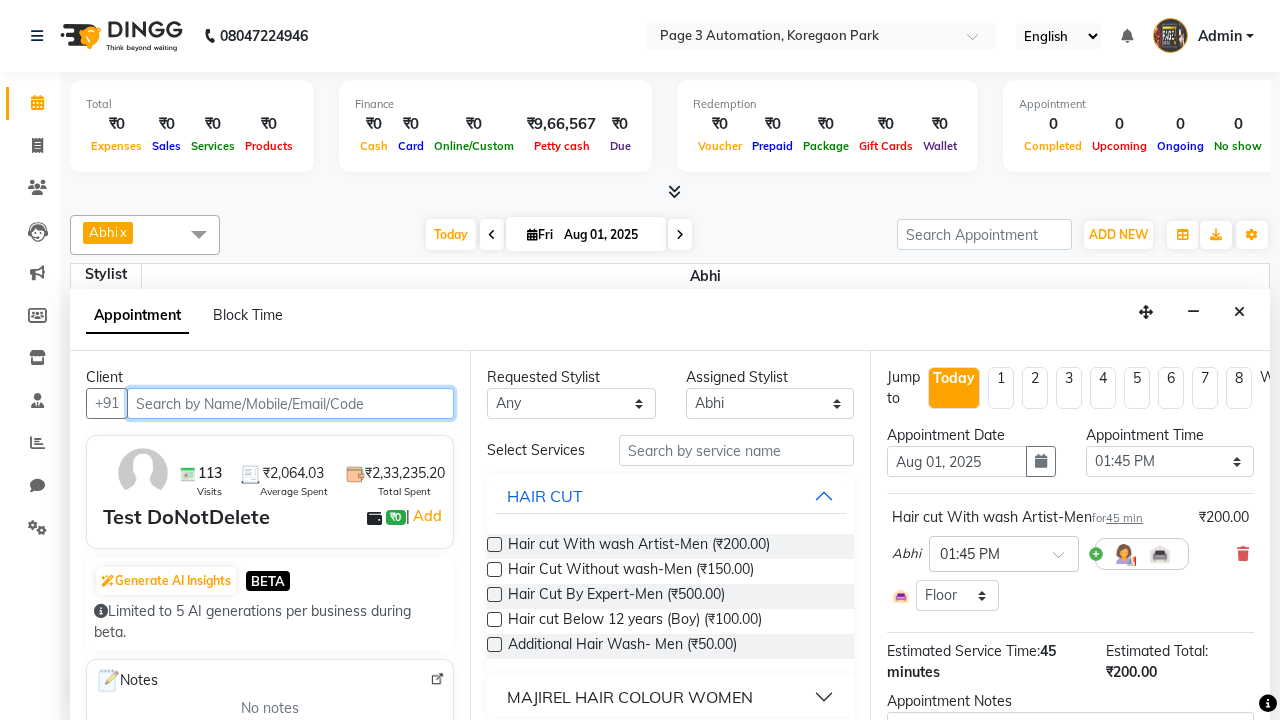 scroll, scrollTop: 0, scrollLeft: 0, axis: both 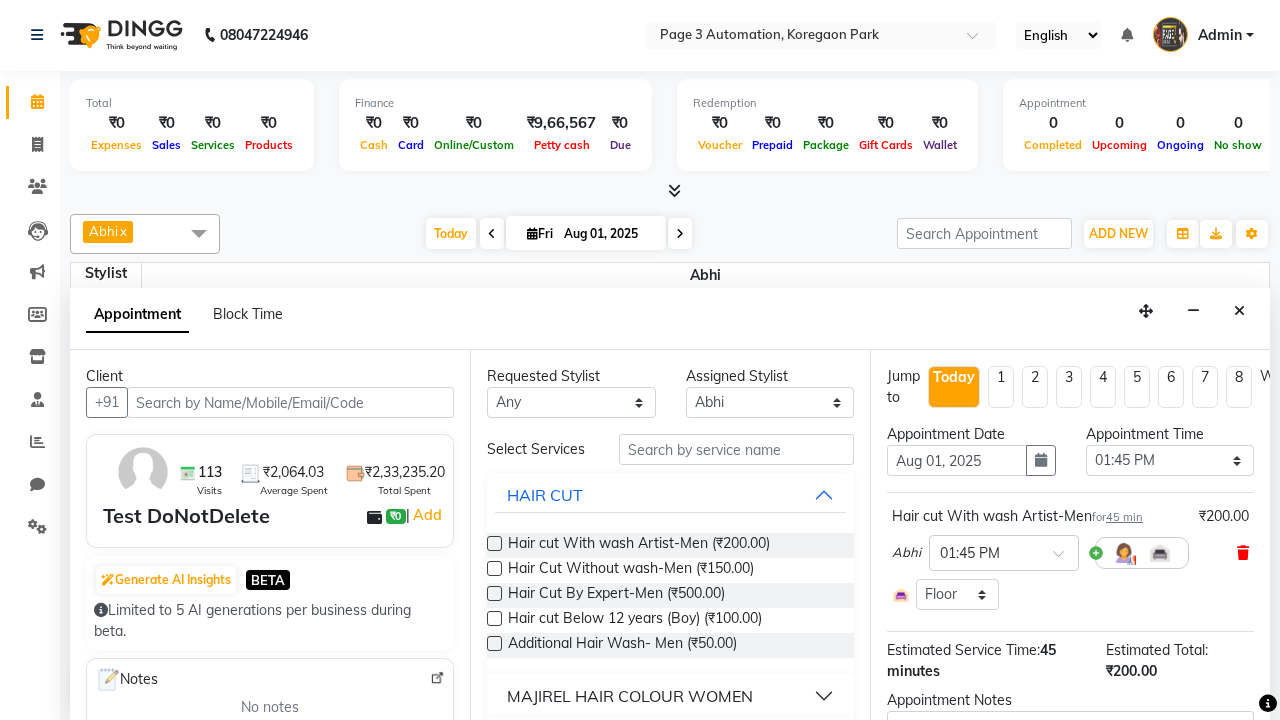 click at bounding box center (1243, 553) 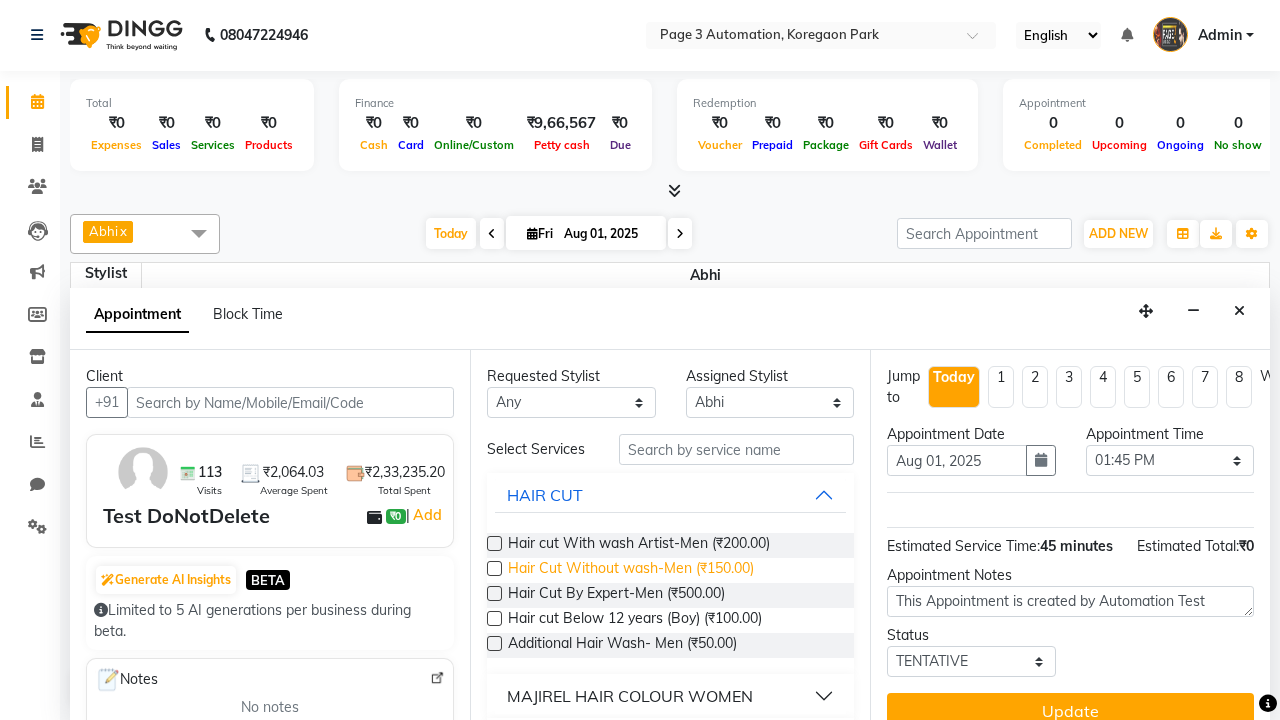 click on "Hair Cut Without wash-Men (₹150.00)" at bounding box center (631, 570) 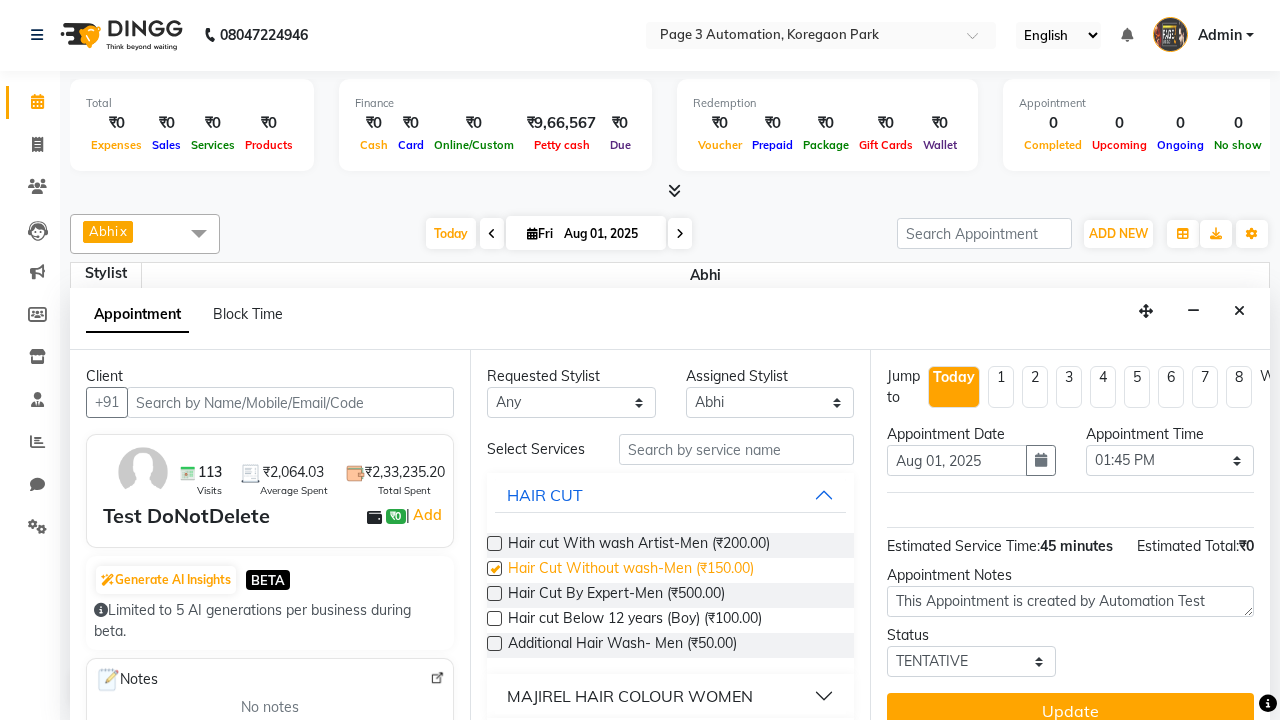 checkbox on "true" 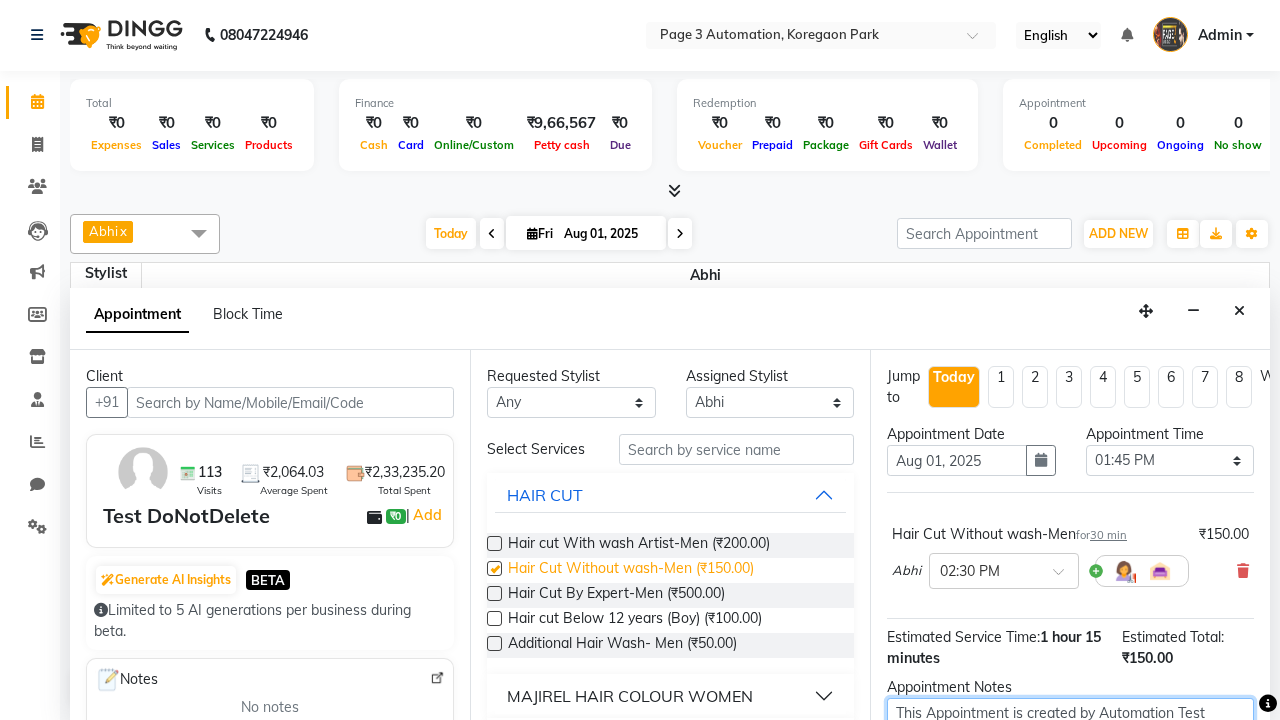 type on "Update Appointment" 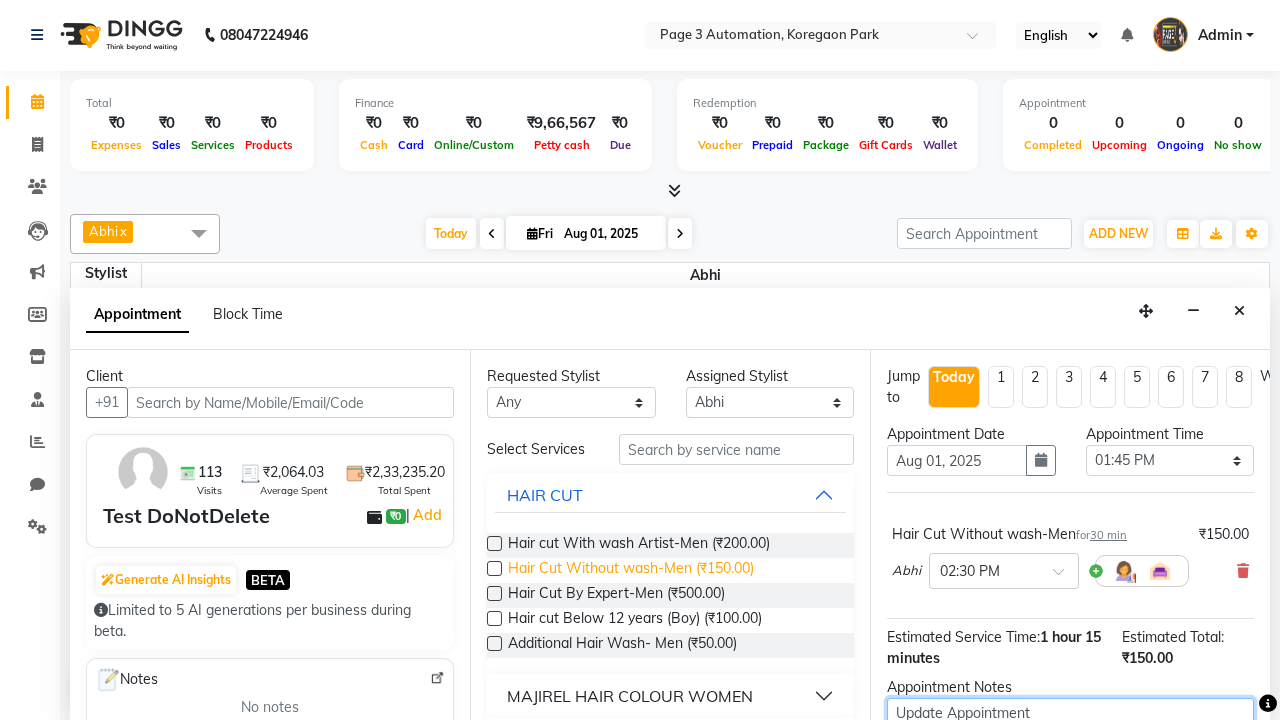 checkbox on "false" 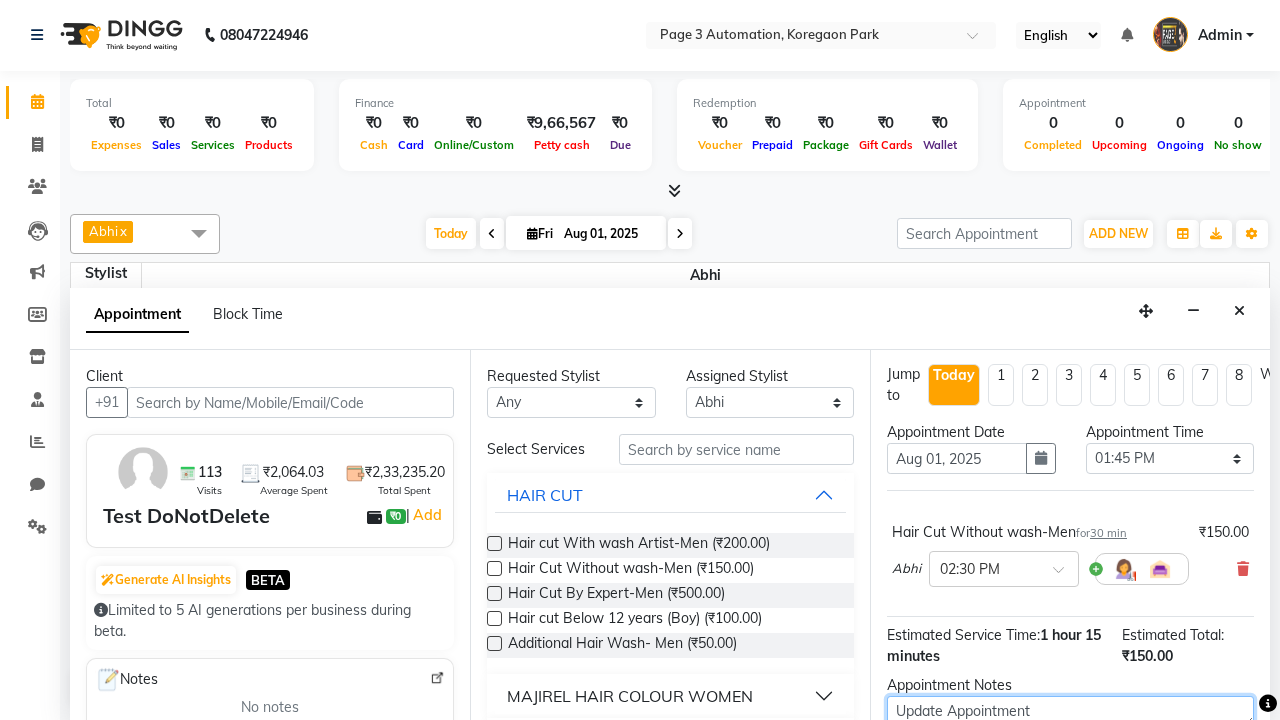 type on "Update Appointment" 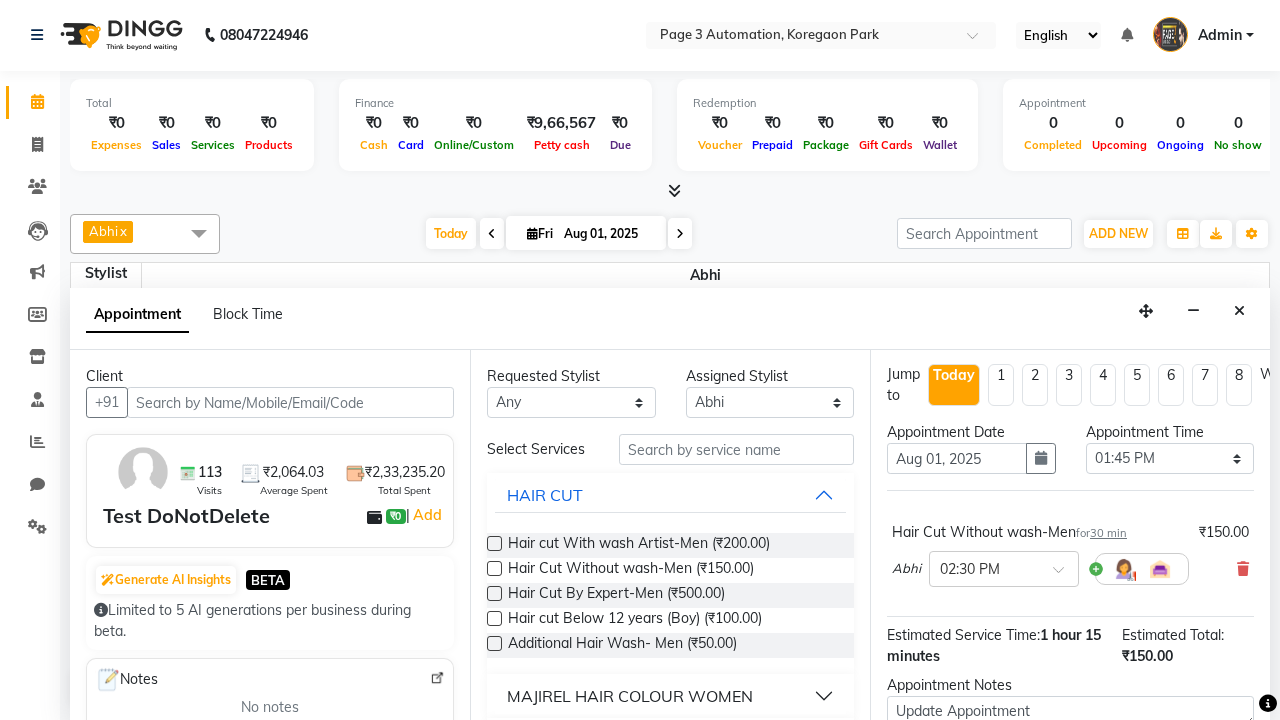 click on "Update" at bounding box center [1070, 821] 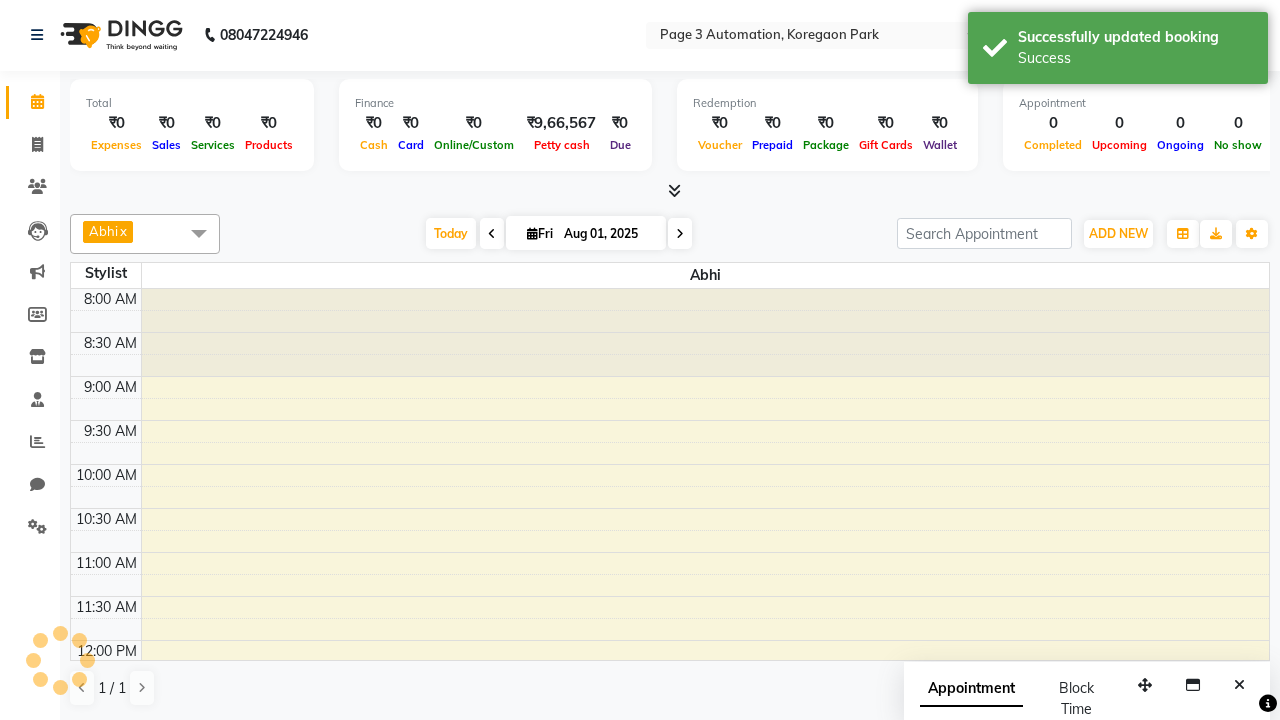 scroll, scrollTop: 0, scrollLeft: 0, axis: both 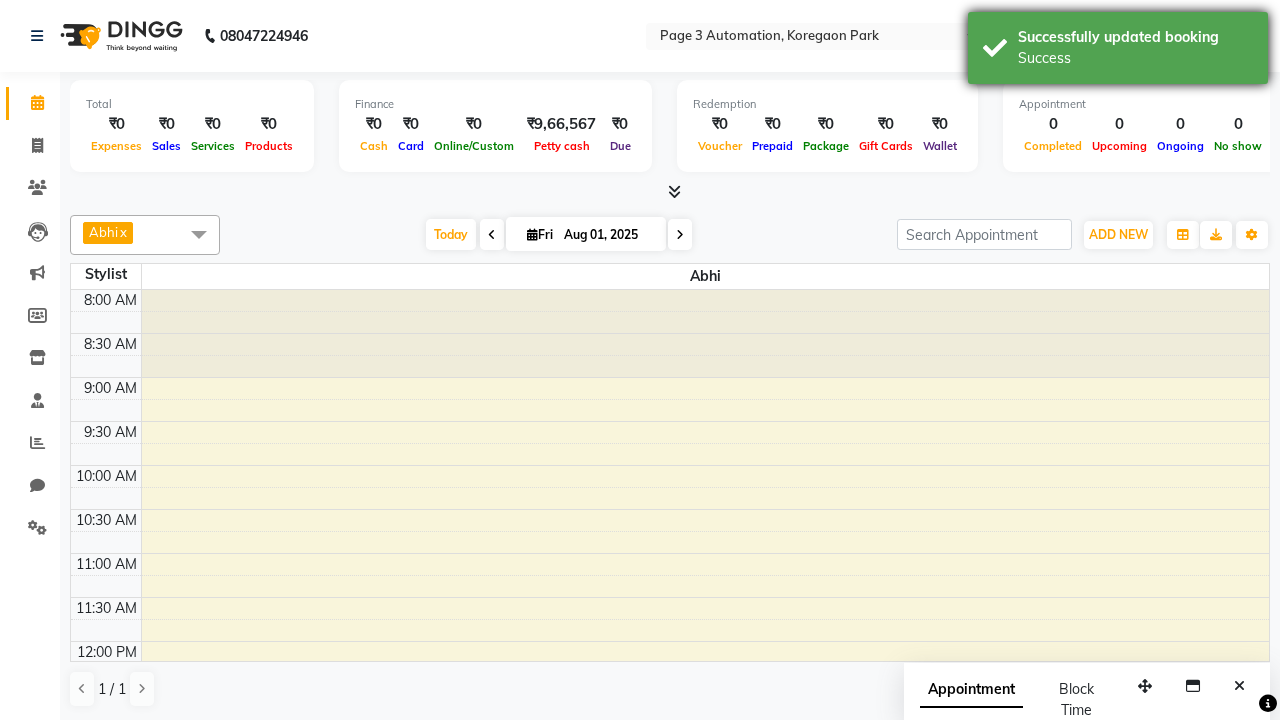 click on "Success" at bounding box center (1135, 58) 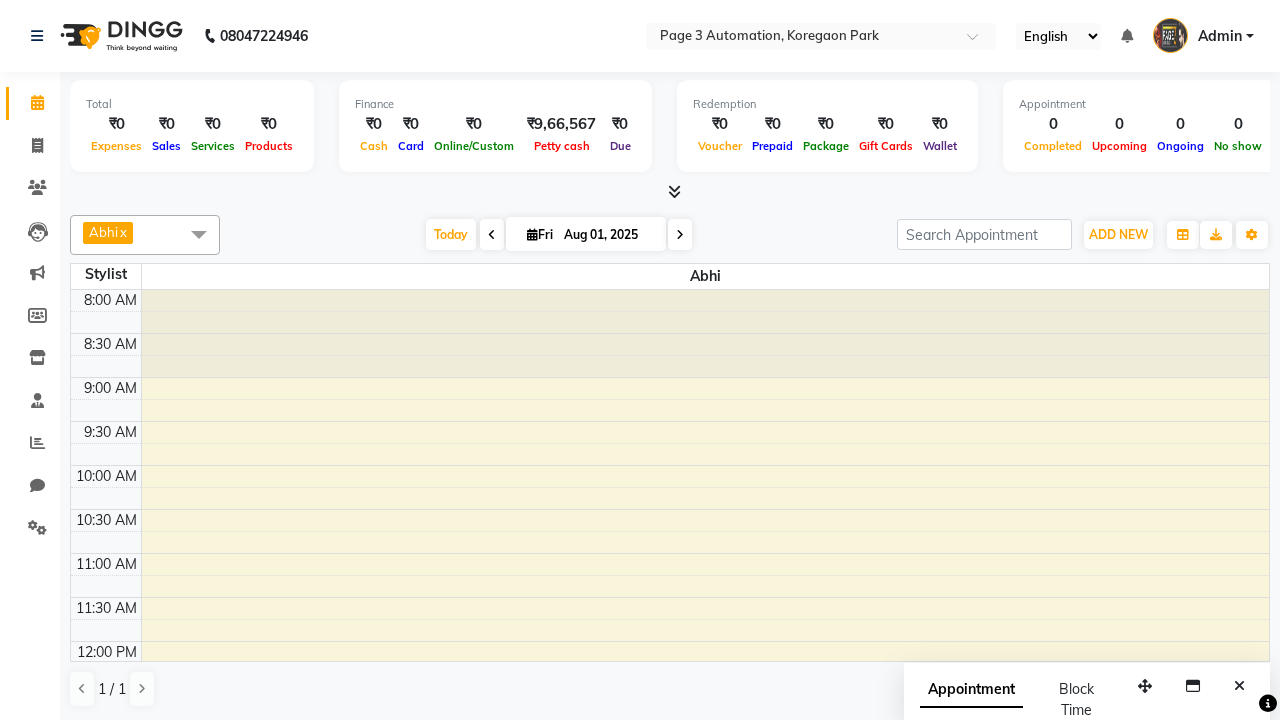 click at bounding box center (199, 234) 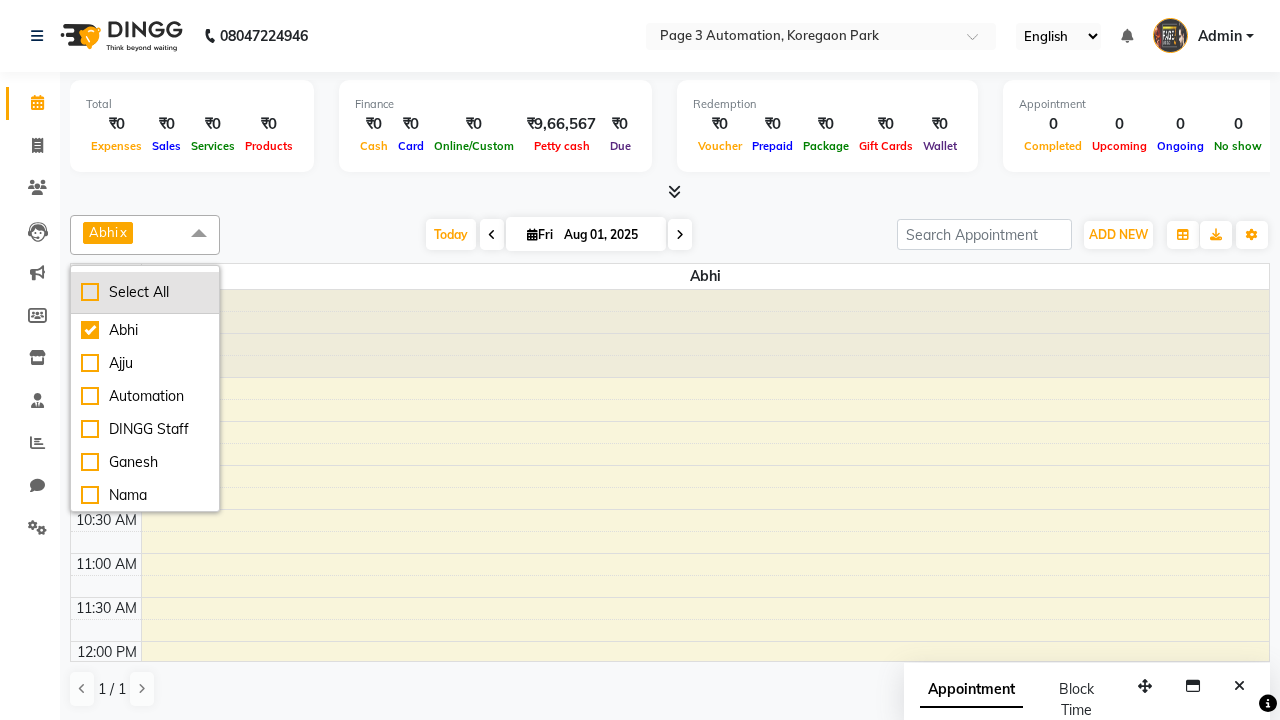 click on "Select All" at bounding box center (145, 292) 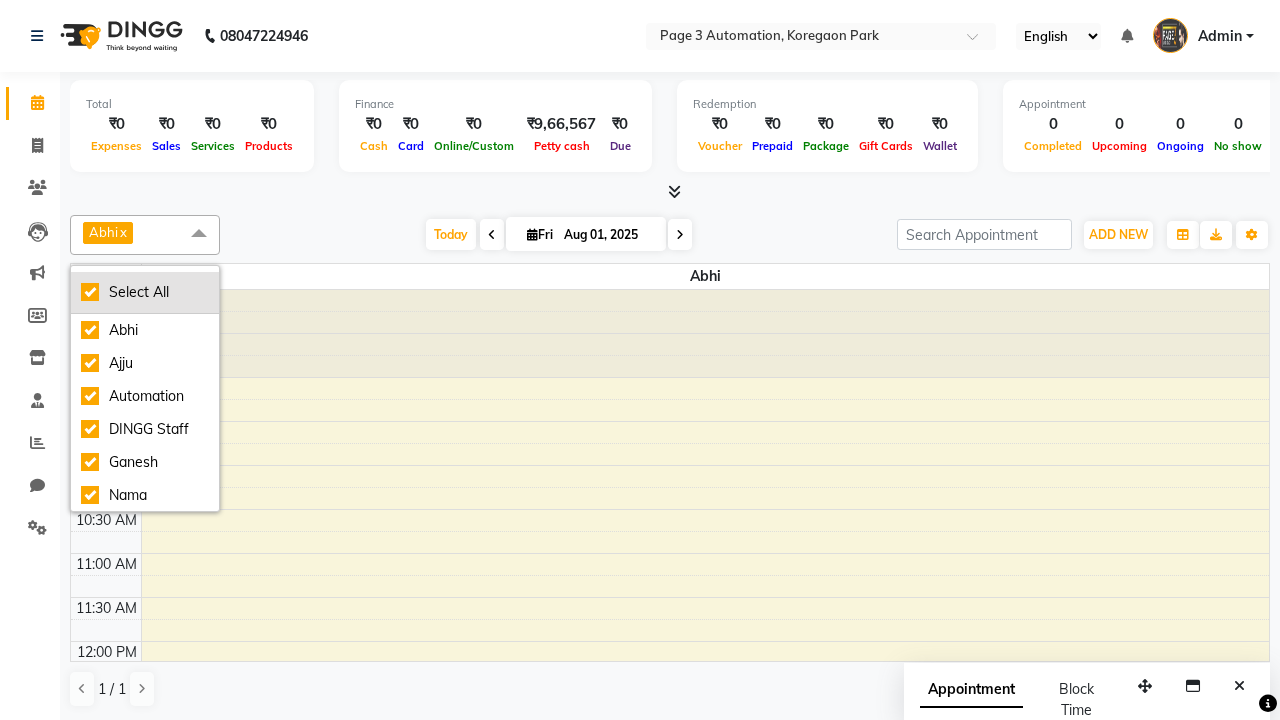 checkbox on "true" 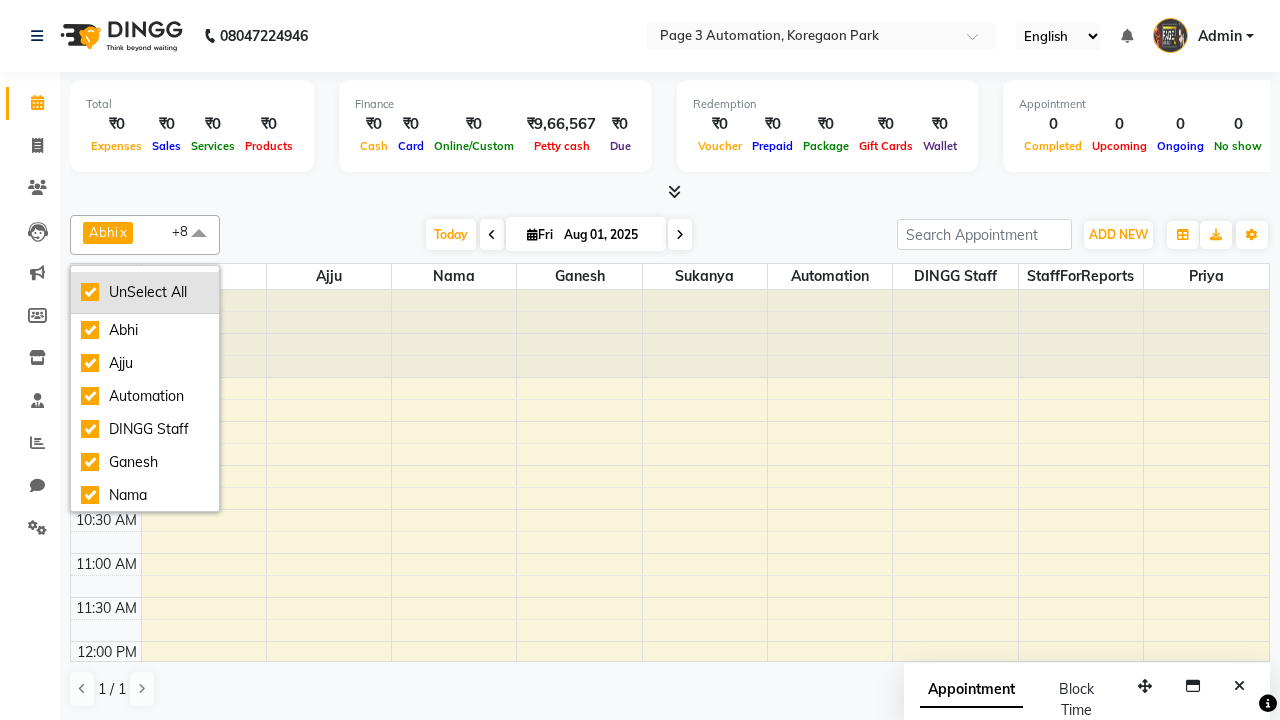 click on "UnSelect All" at bounding box center [145, 292] 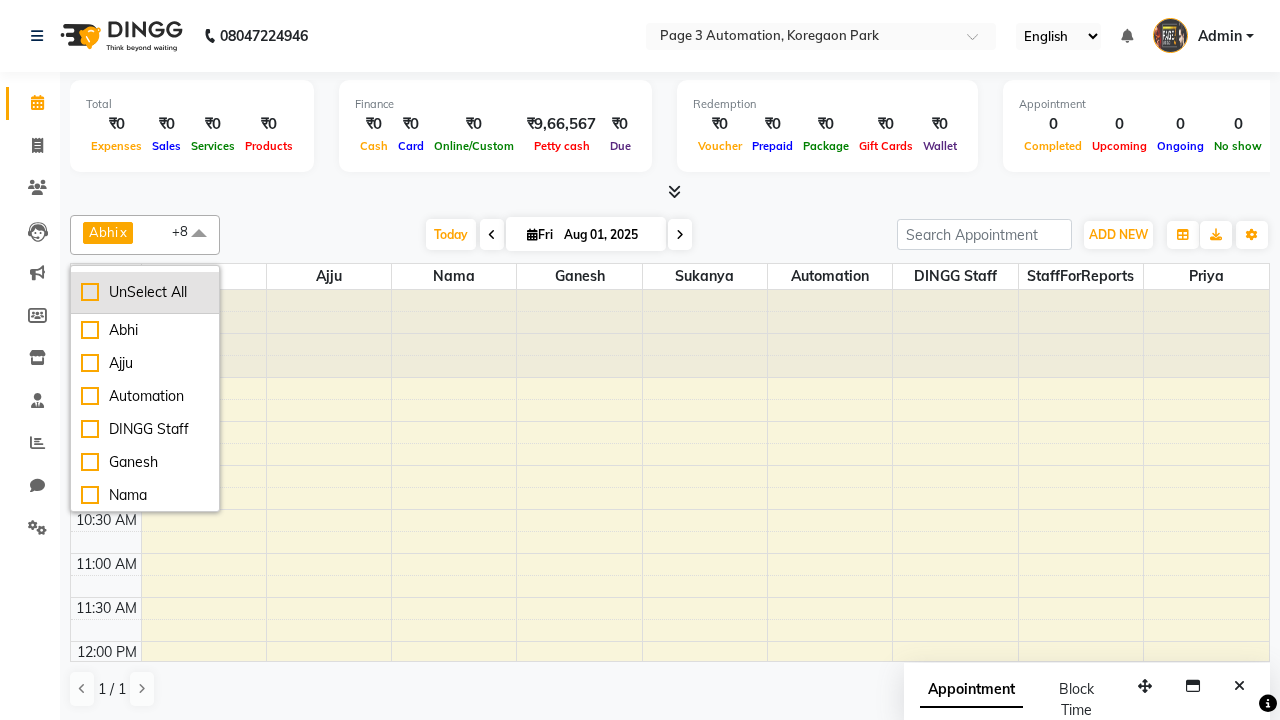 checkbox on "false" 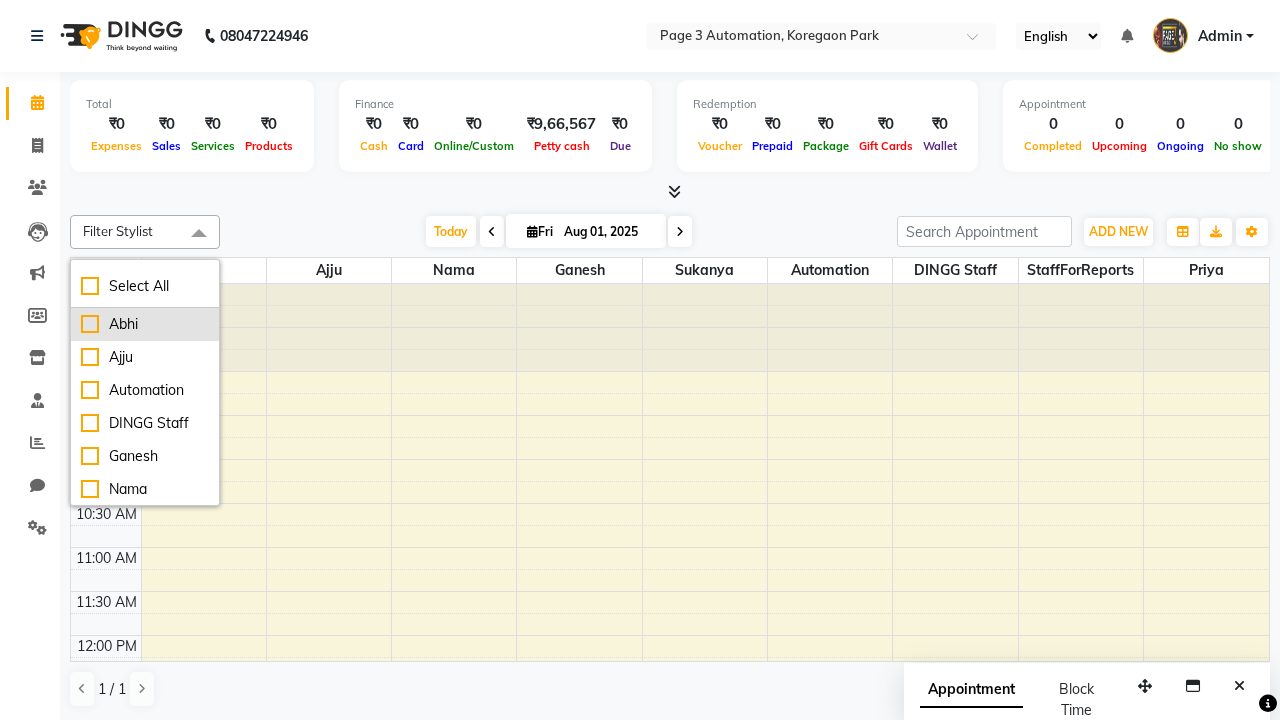 click on "Abhi" at bounding box center [145, 324] 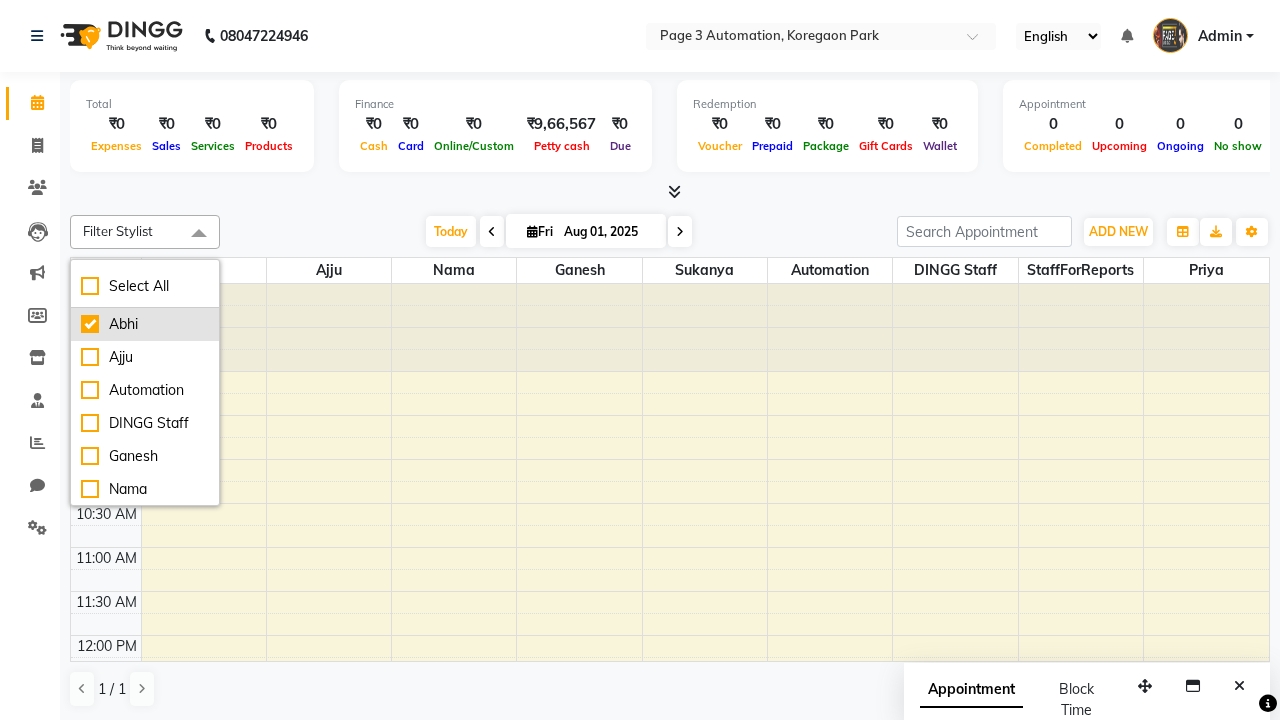 checkbox on "true" 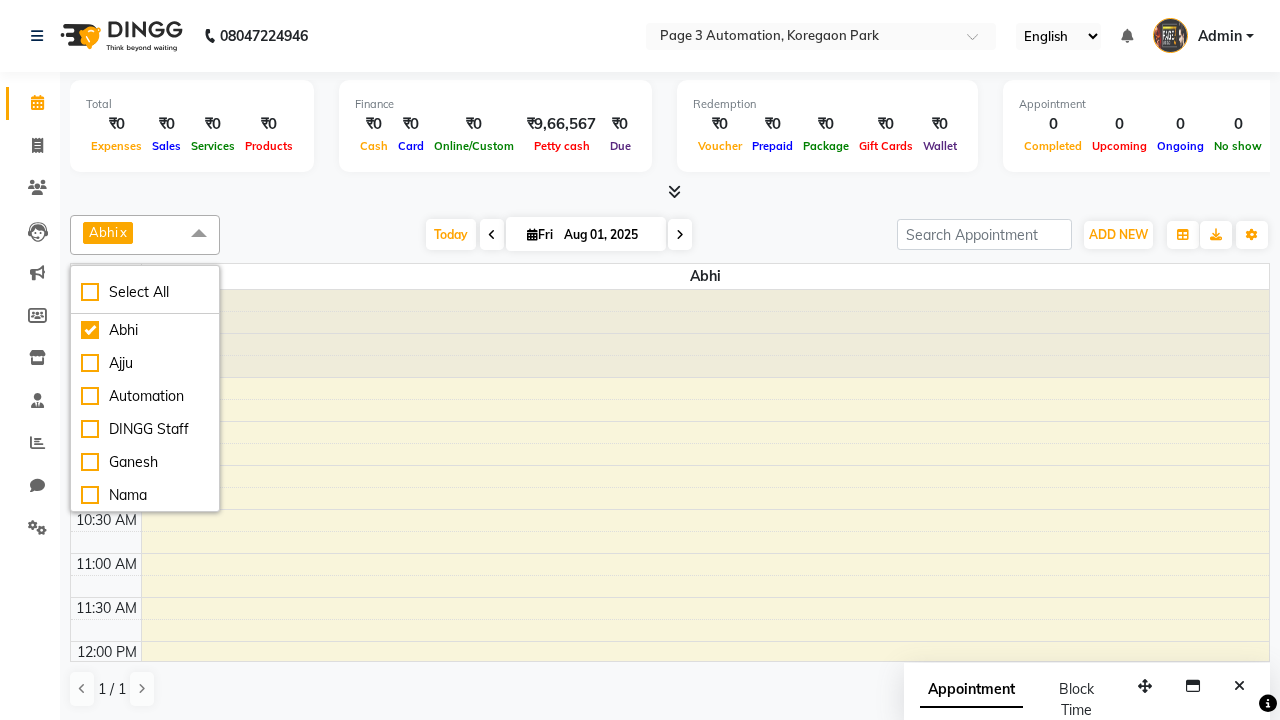 click at bounding box center (199, 234) 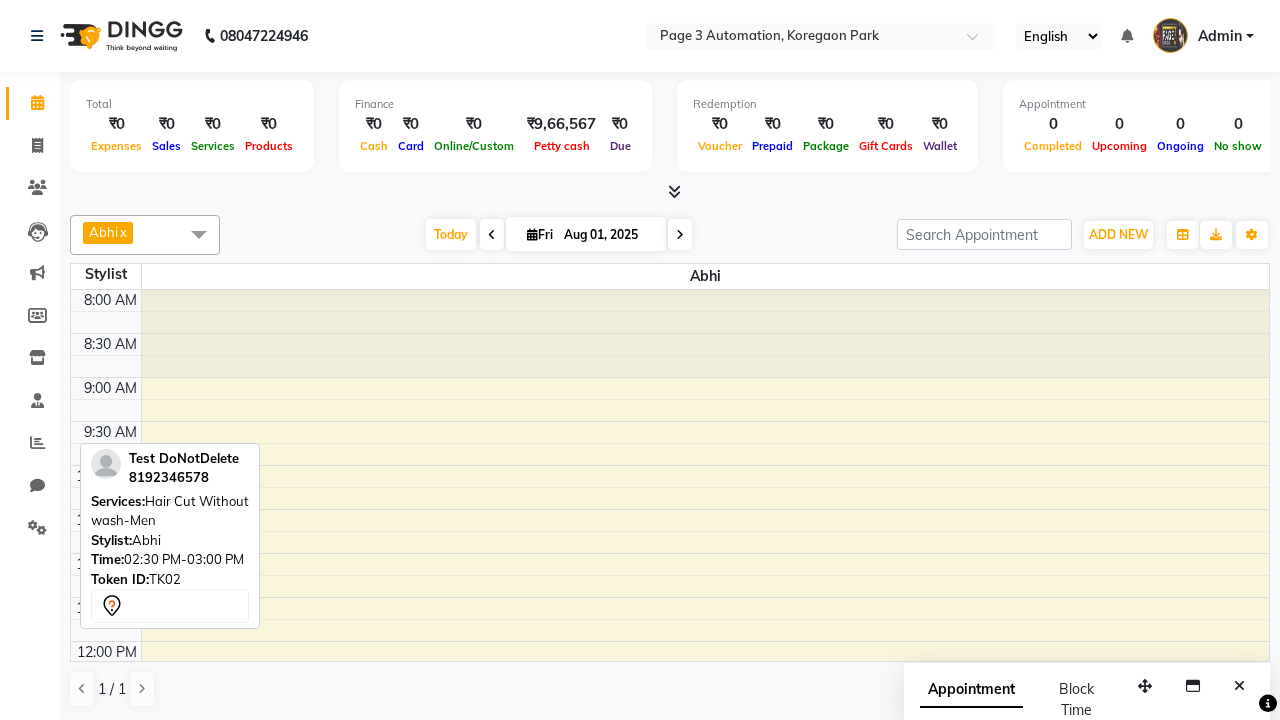 scroll, scrollTop: 408, scrollLeft: 0, axis: vertical 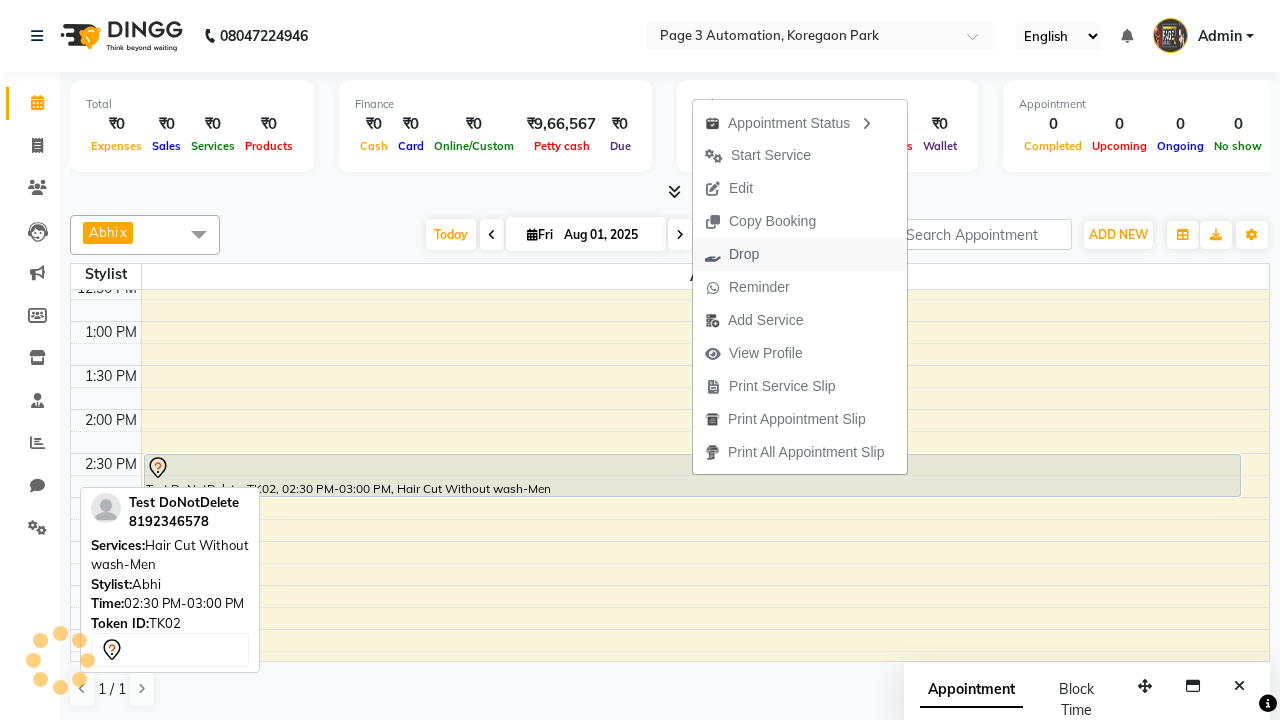click on "Drop" at bounding box center [800, 254] 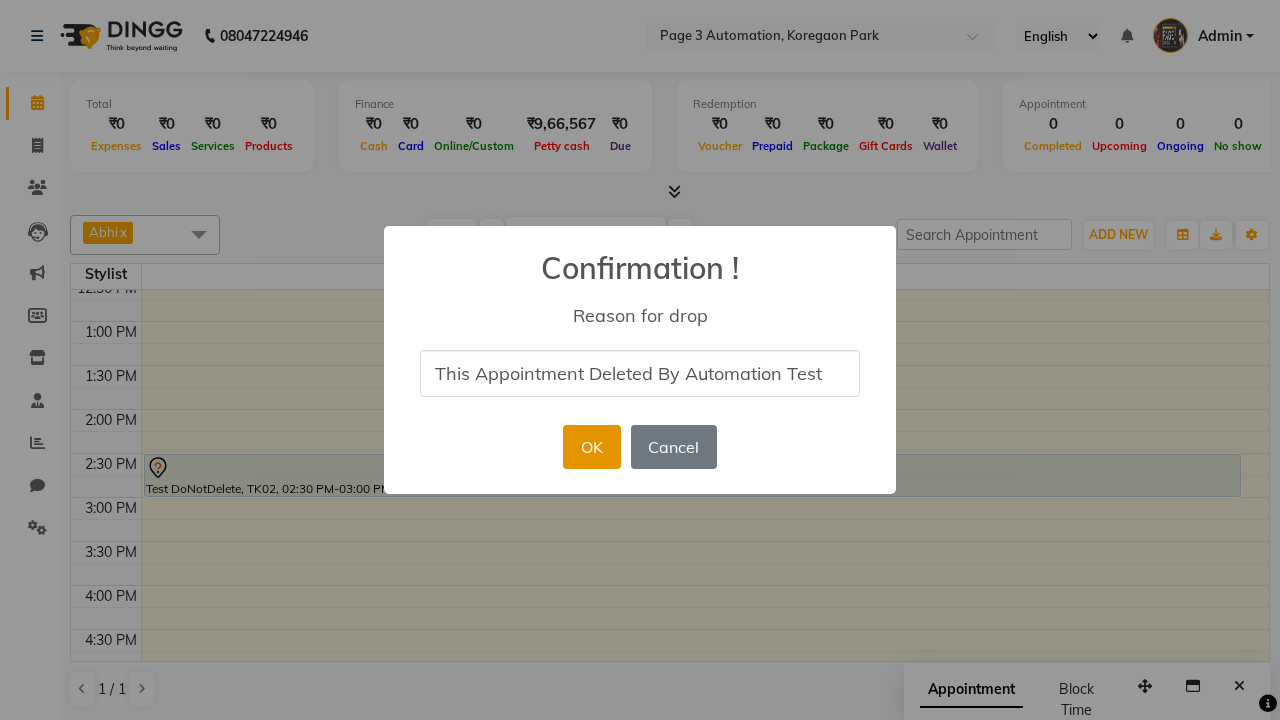 type on "This Appointment Deleted By Automation Test" 